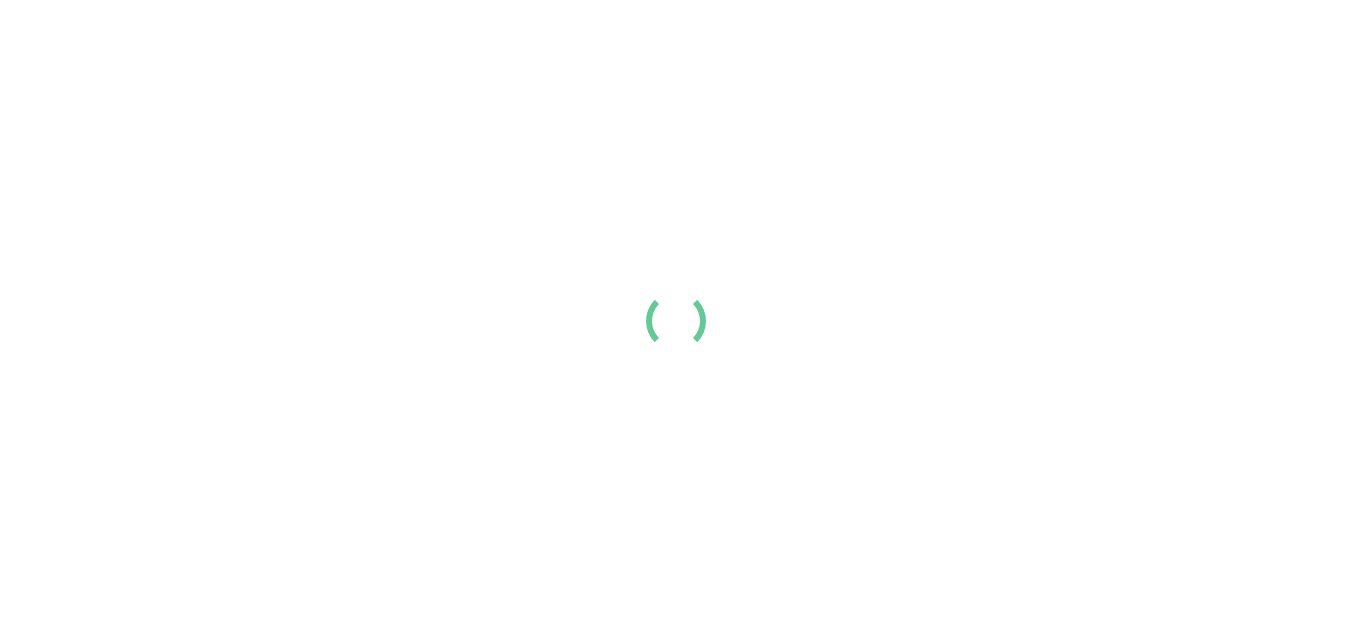 scroll, scrollTop: 0, scrollLeft: 0, axis: both 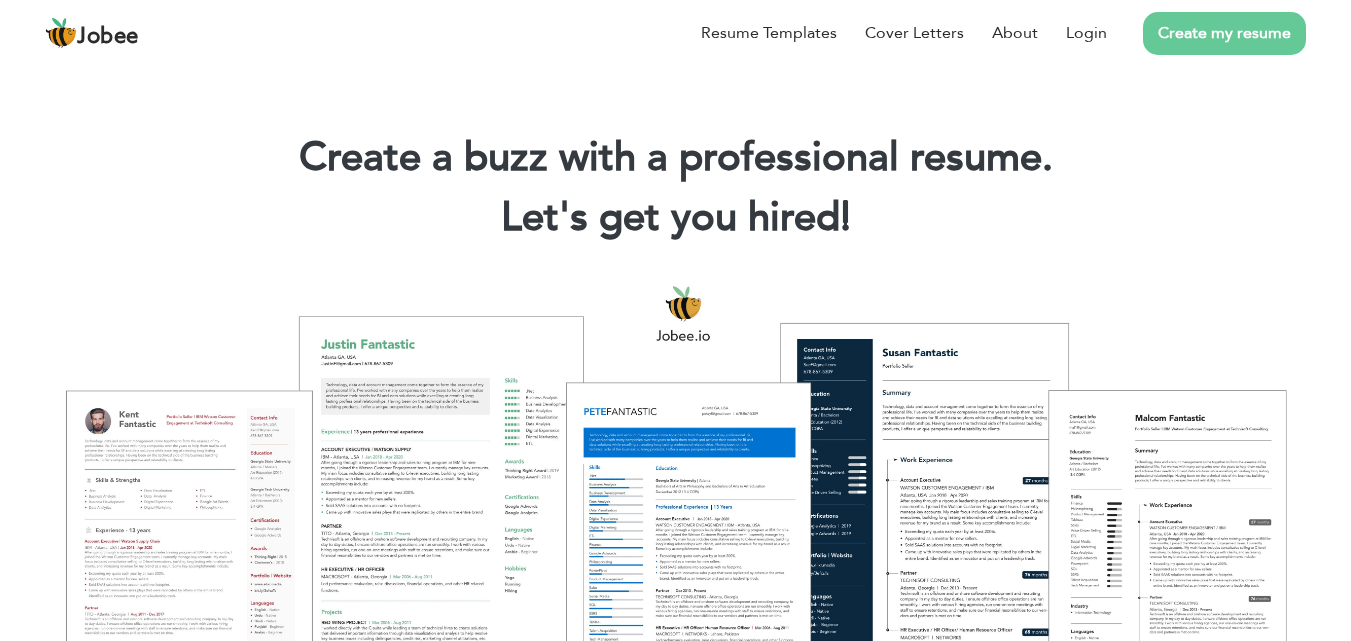 click on "Create my resume" at bounding box center (1224, 33) 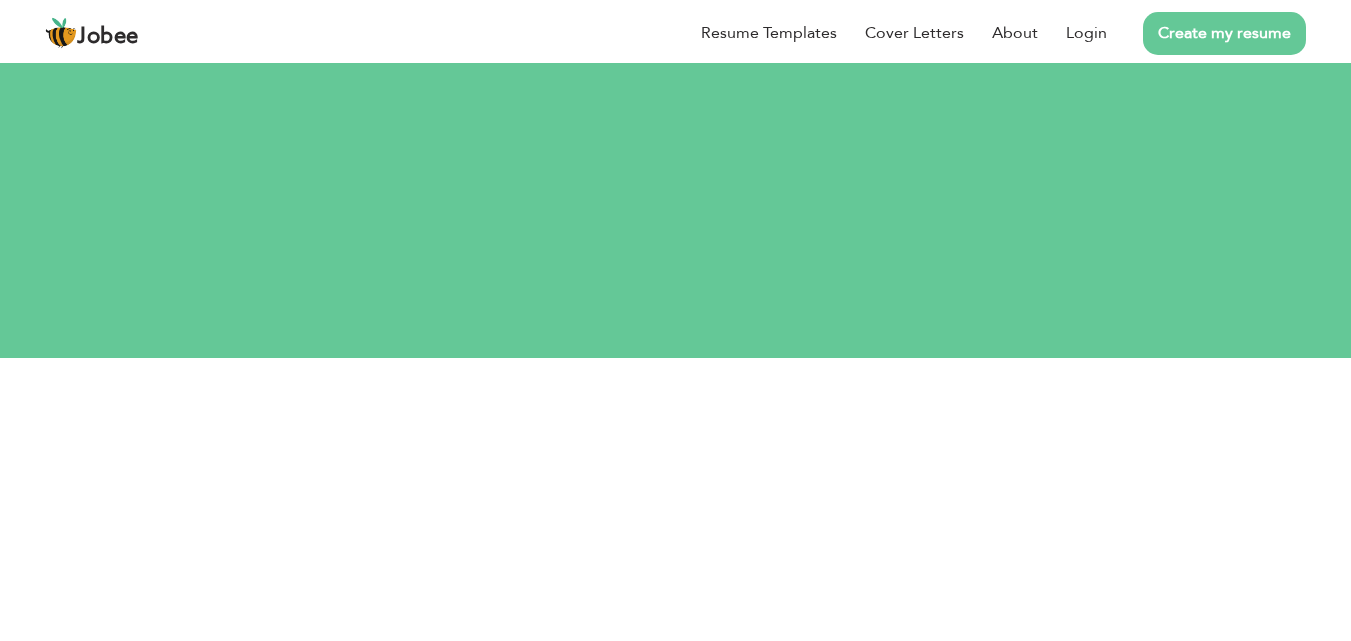 scroll, scrollTop: 0, scrollLeft: 0, axis: both 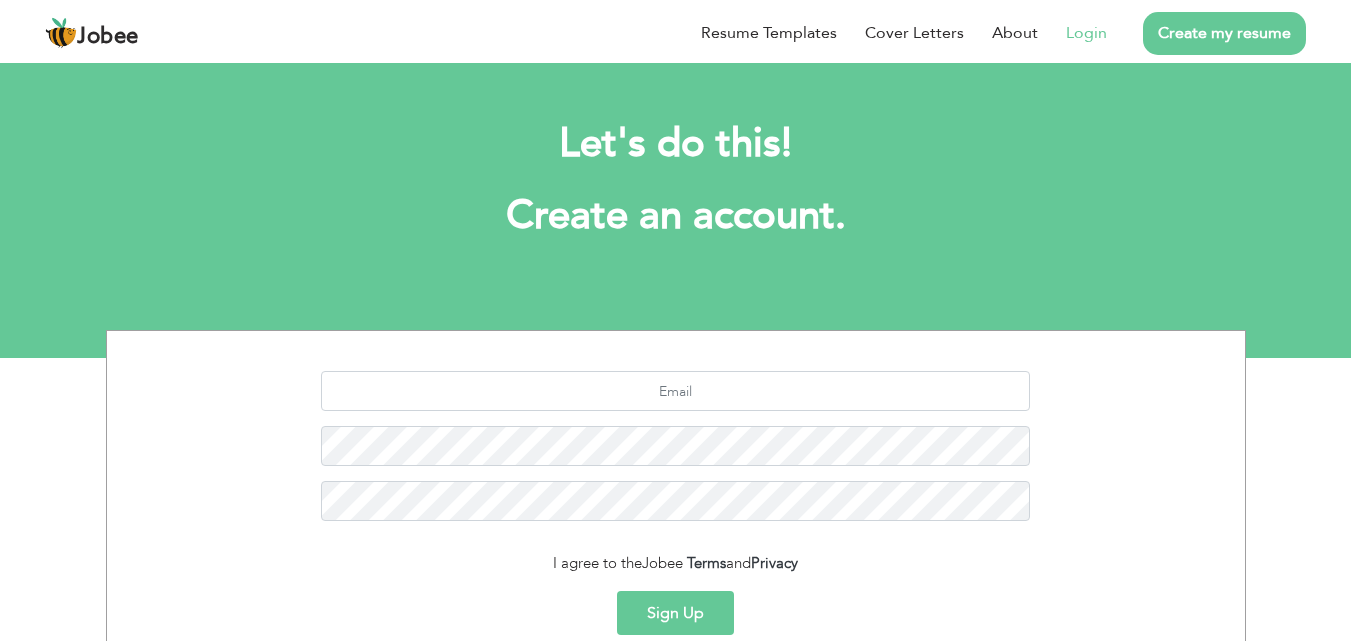 click on "Login" at bounding box center (1086, 33) 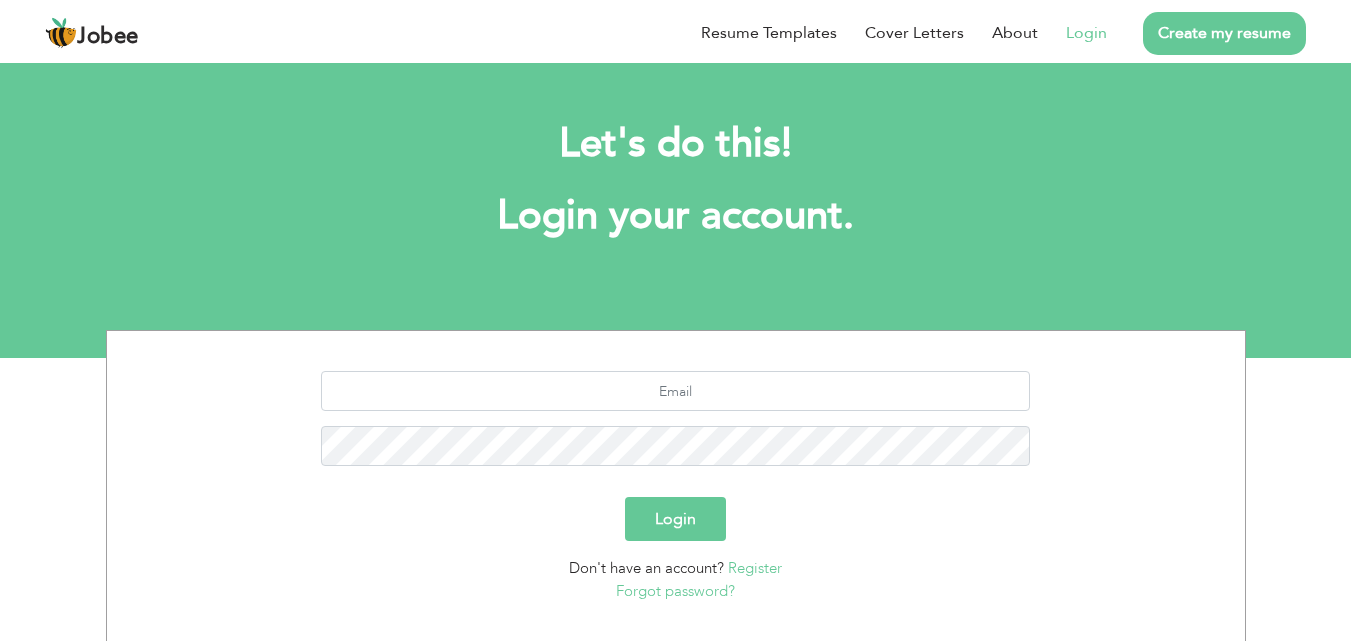scroll, scrollTop: 0, scrollLeft: 0, axis: both 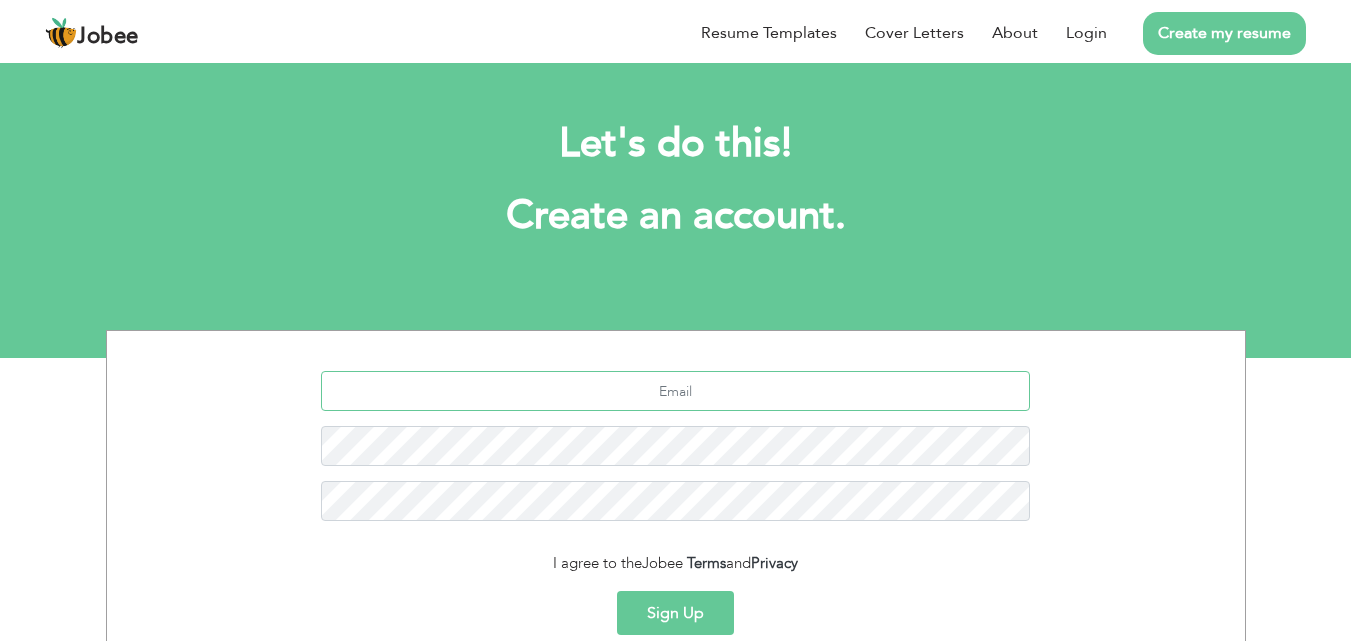 click at bounding box center (675, 391) 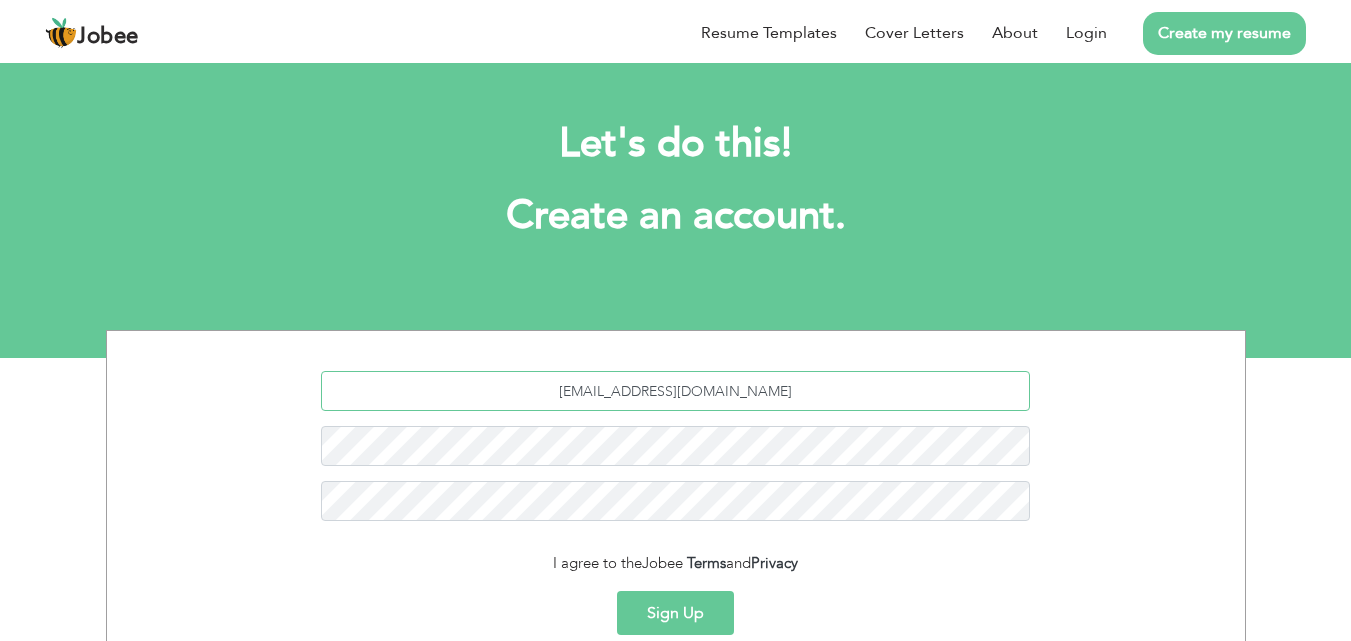 type on "[EMAIL_ADDRESS][DOMAIN_NAME]" 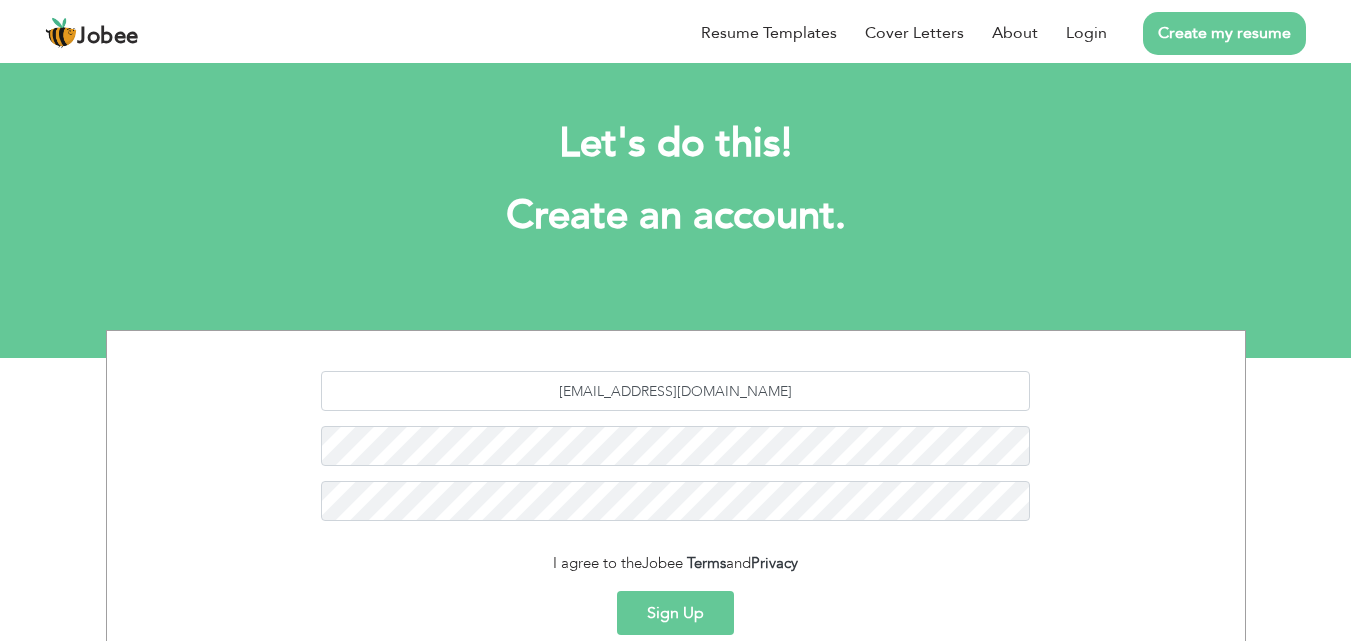 click on "Sign Up" at bounding box center [675, 613] 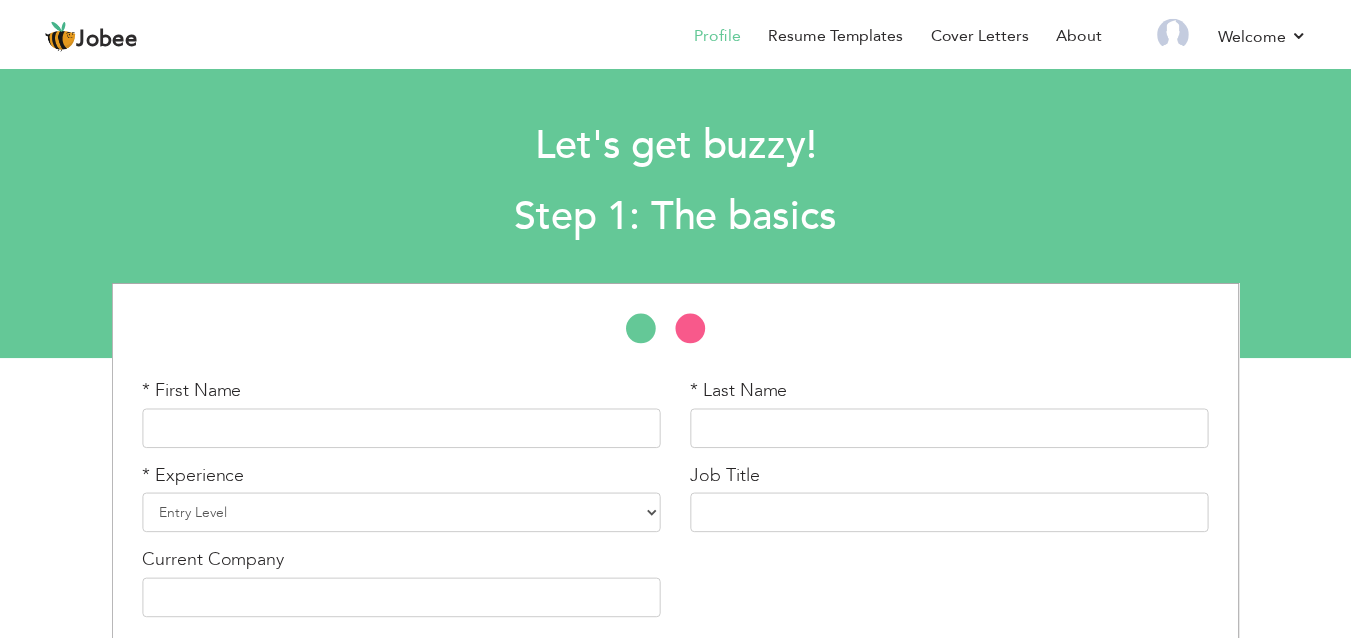scroll, scrollTop: 0, scrollLeft: 0, axis: both 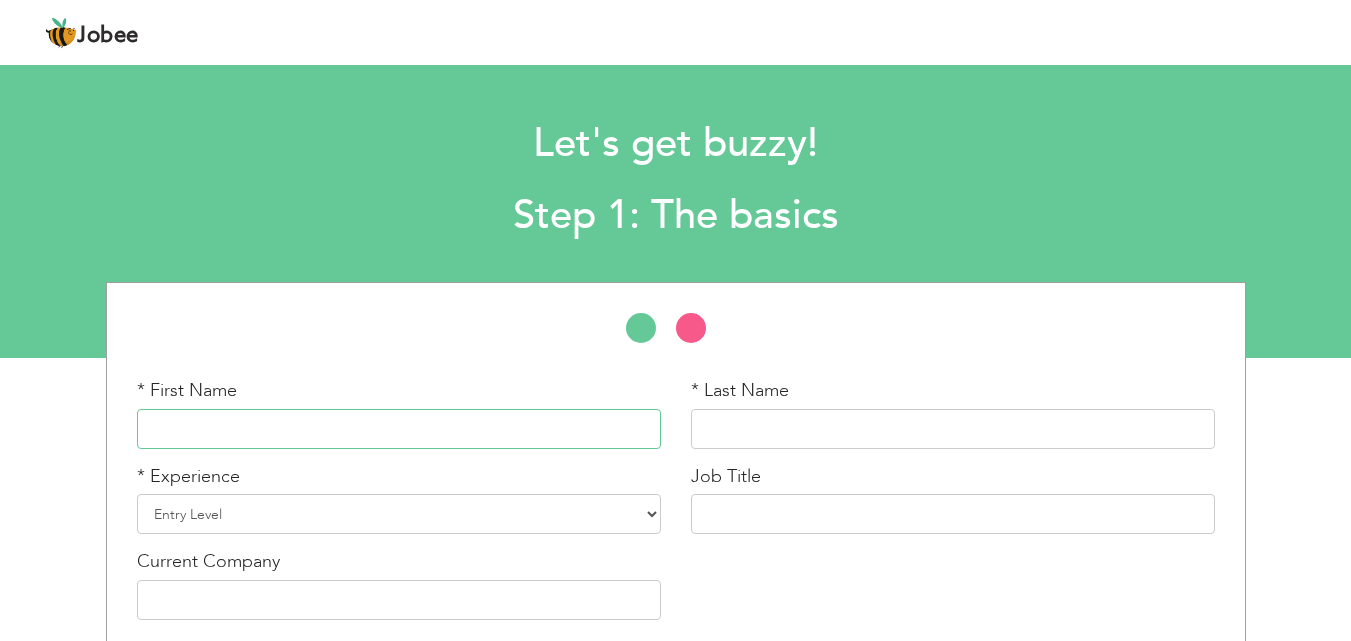 click at bounding box center (399, 429) 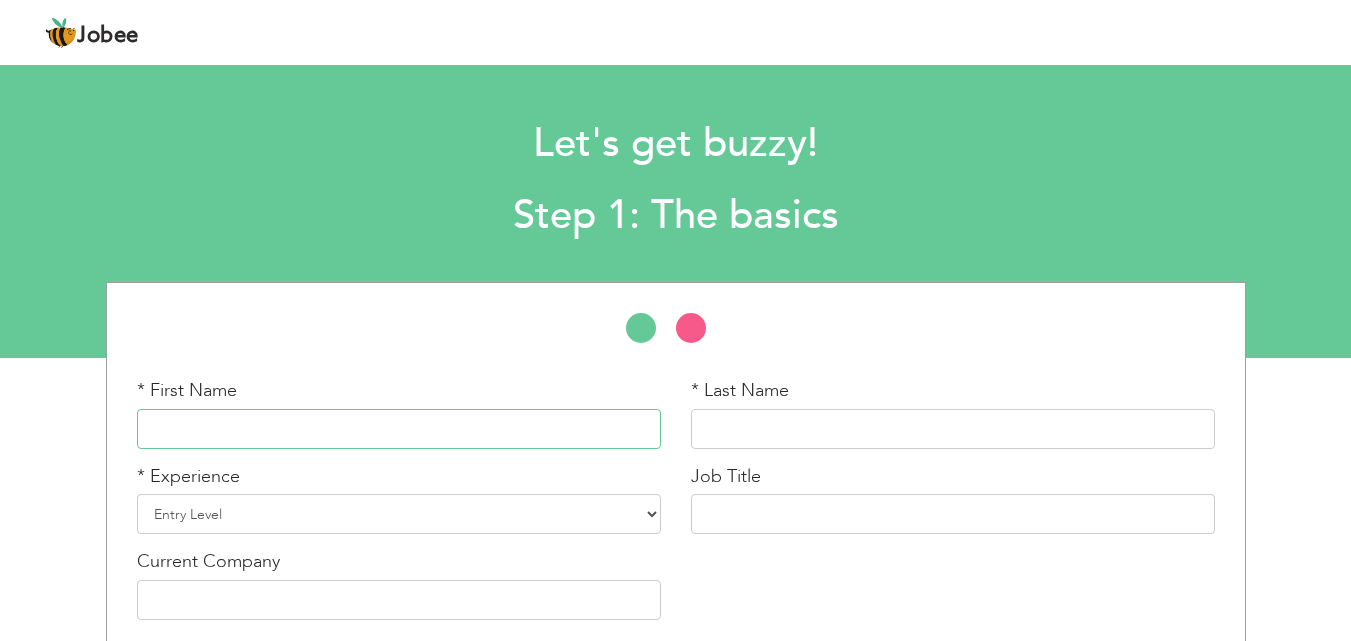 type on "Noor" 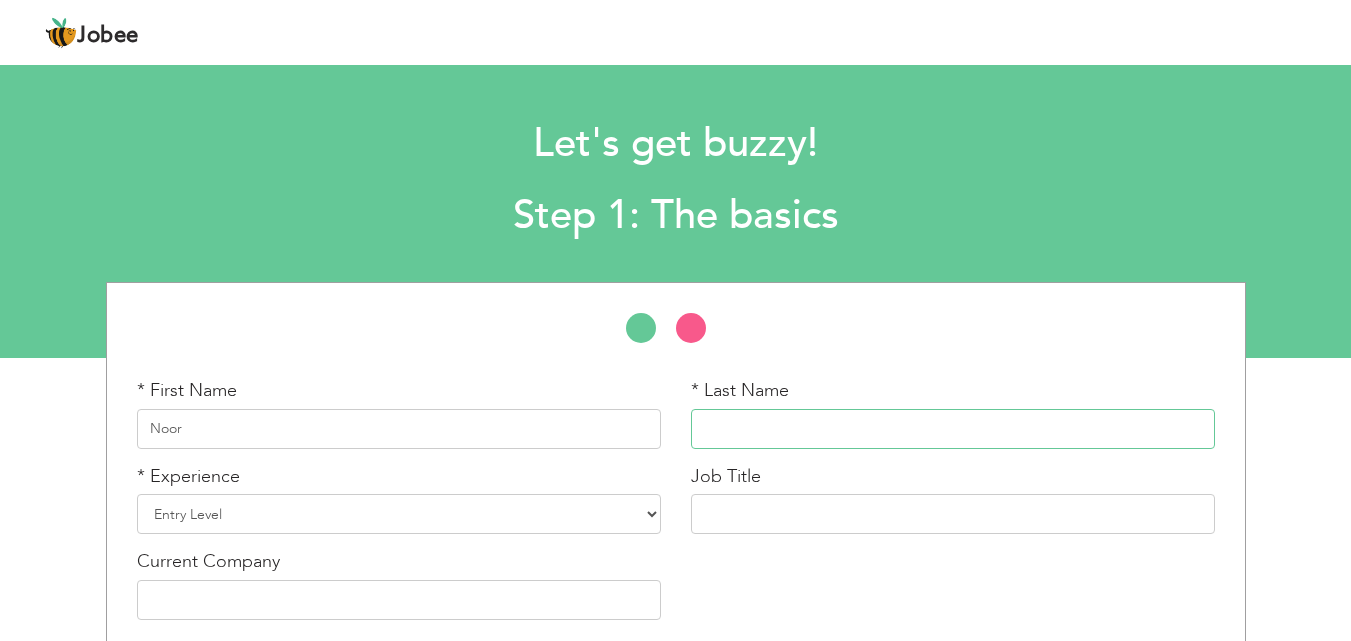 type on "Minhas" 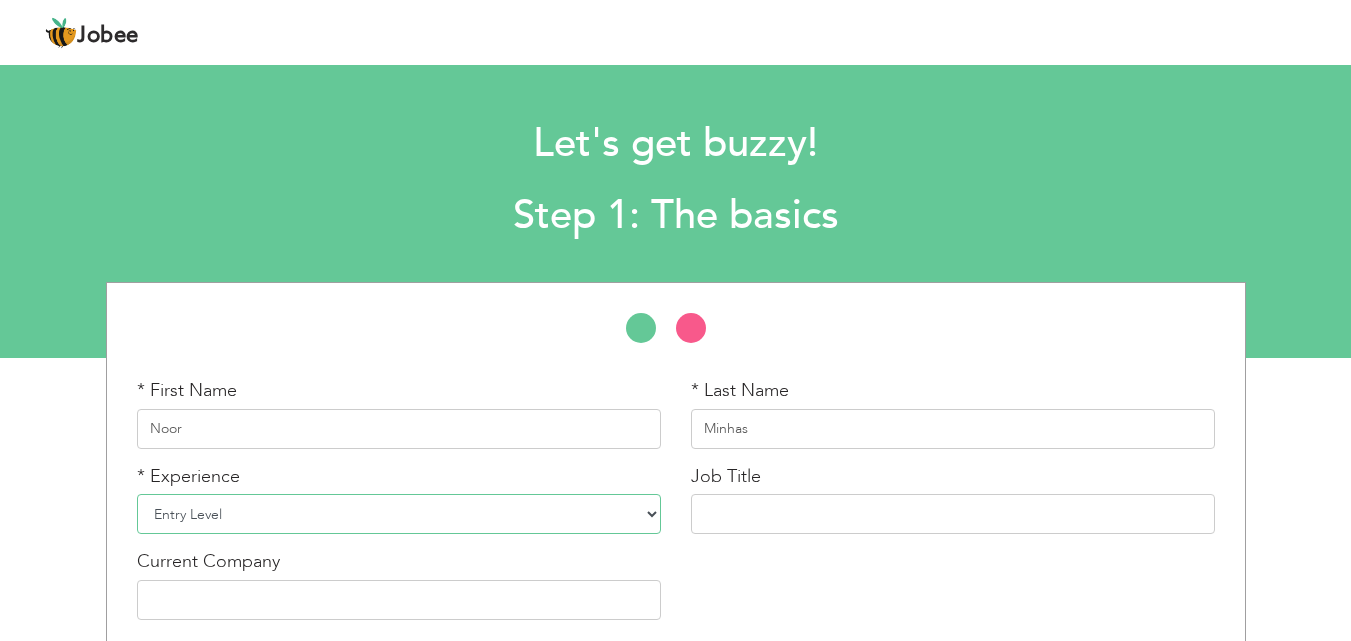 click on "Entry Level
Less than 1 Year
1 Year
2 Years
3 Years
4 Years
5 Years
6 Years
7 Years
8 Years
9 Years
10 Years
11 Years
12 Years
13 Years
14 Years
15 Years
16 Years
17 Years
18 Years
19 Years
20 Years
21 Years
22 Years
23 Years
24 Years
25 Years
26 Years
27 Years
28 Years
29 Years
30 Years
31 Years
32 Years
33 Years
34 Years
35 Years
More than 35 Years" at bounding box center [399, 514] 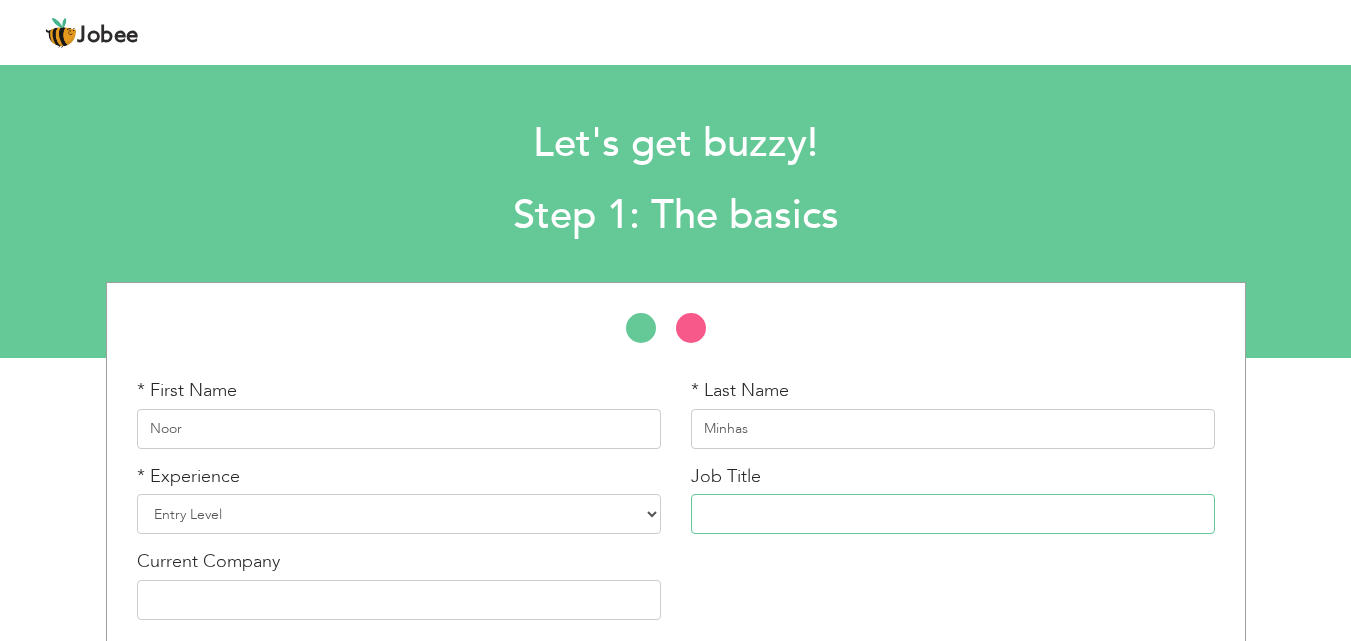 click at bounding box center [953, 514] 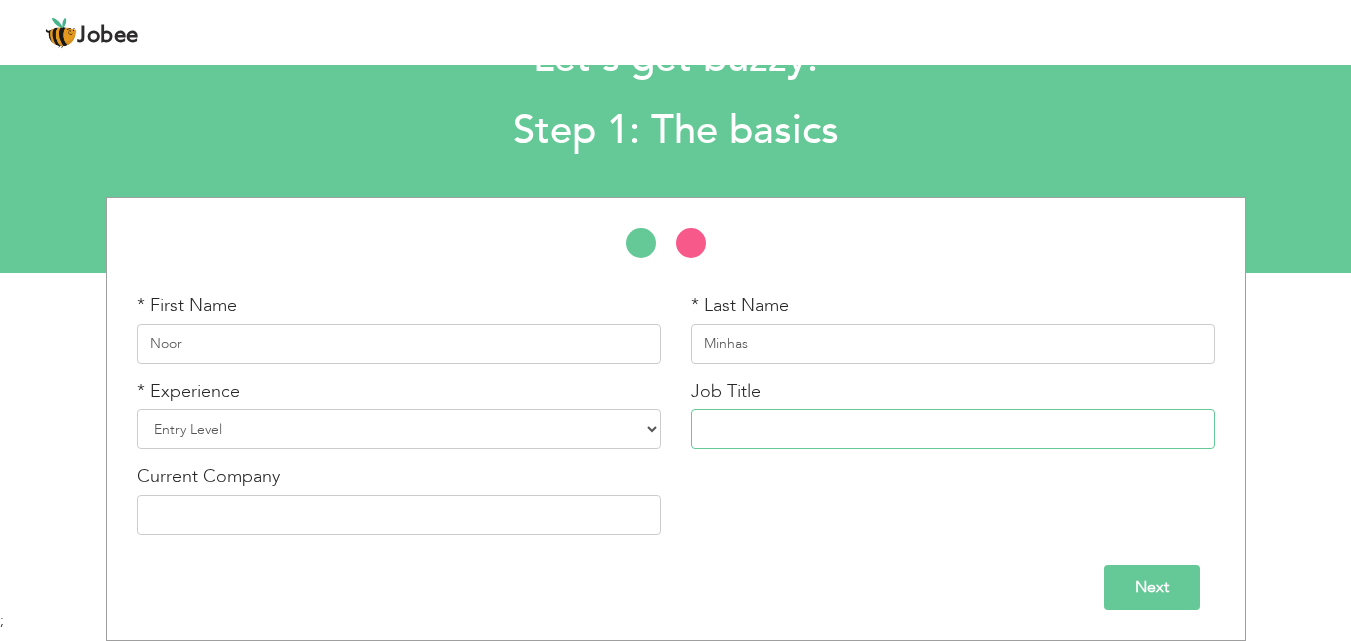 type on "c" 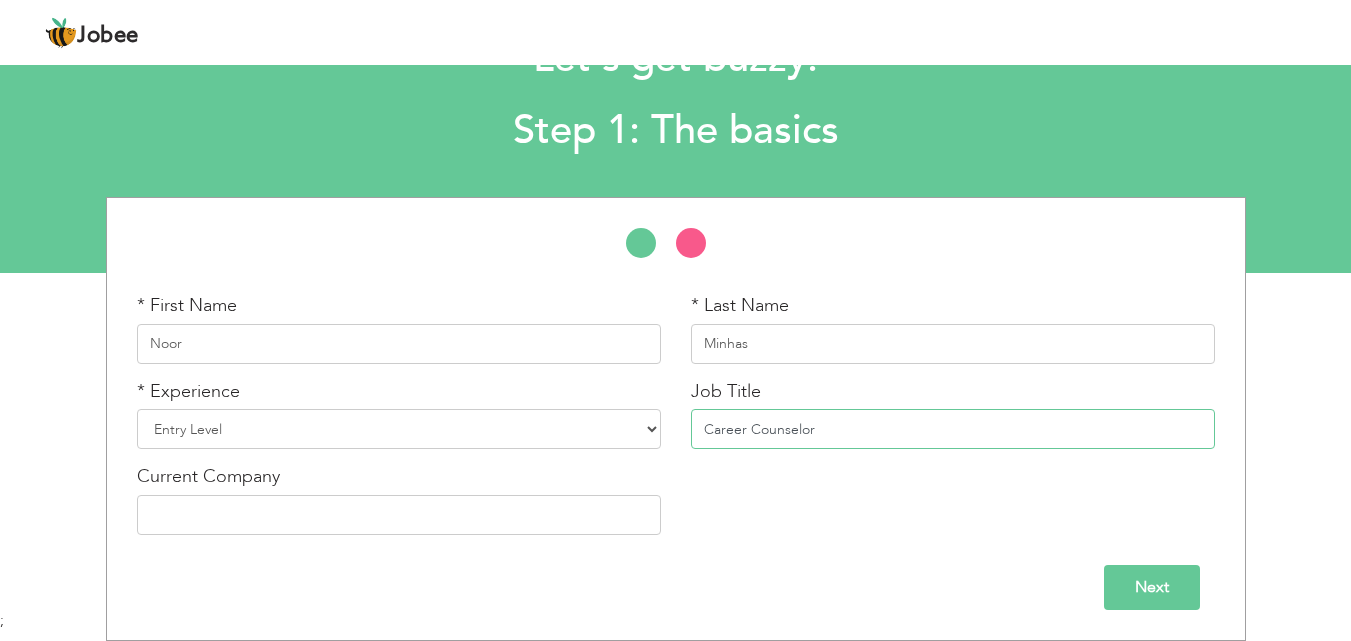 type on "Career Counselor" 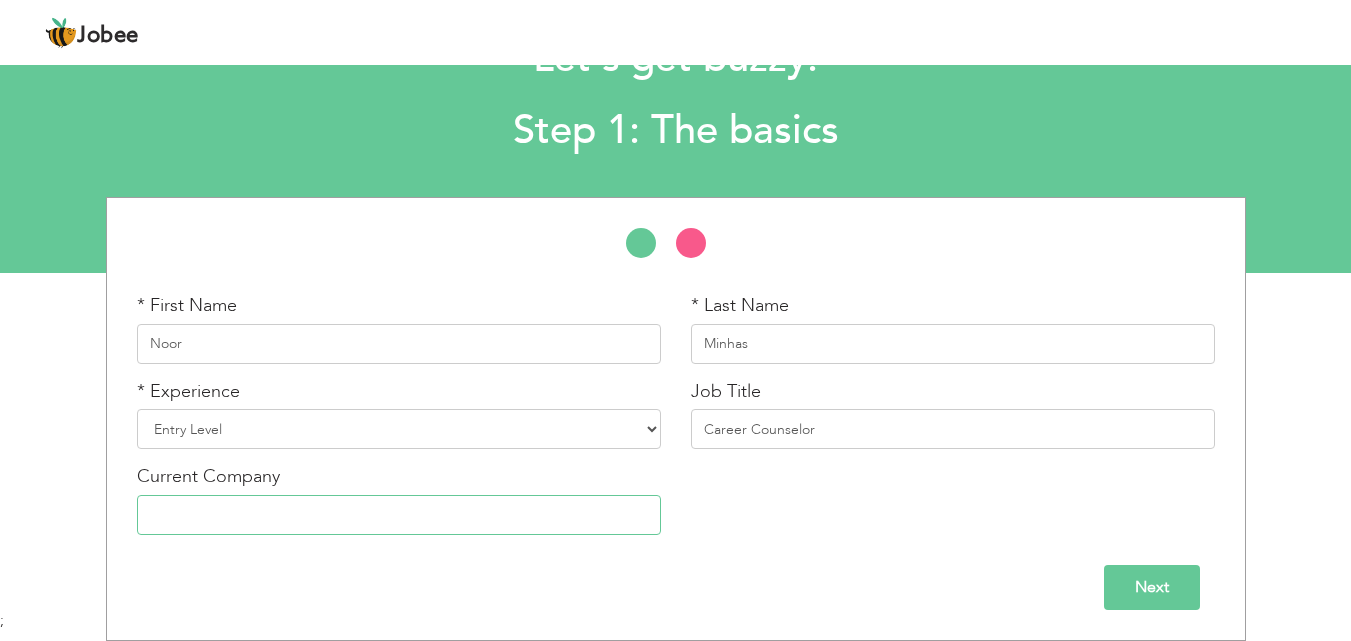 click at bounding box center (399, 515) 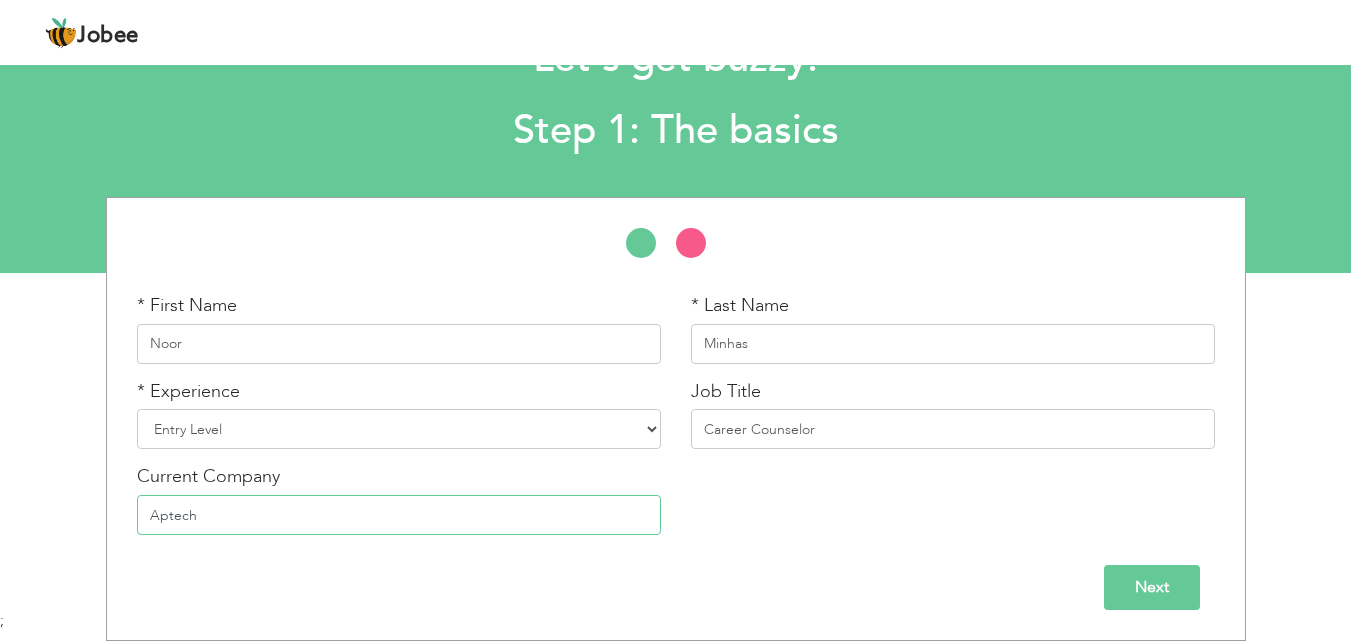 type on "Aptech" 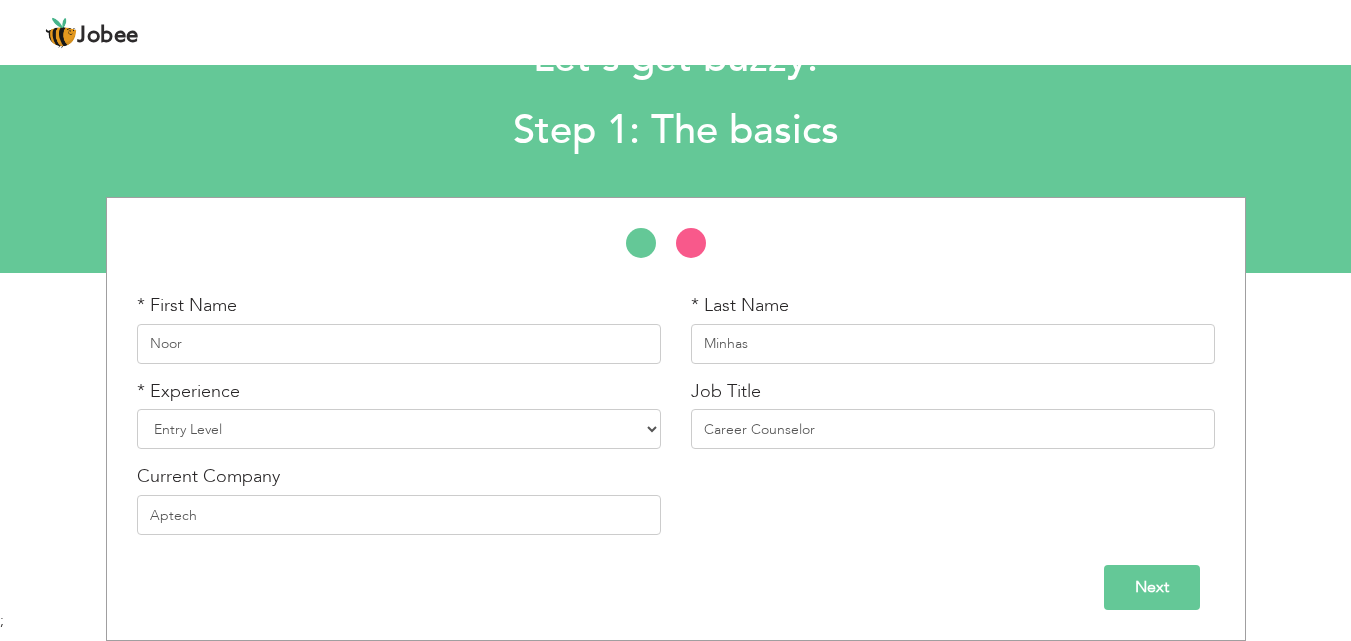 click on "Next" at bounding box center (1152, 587) 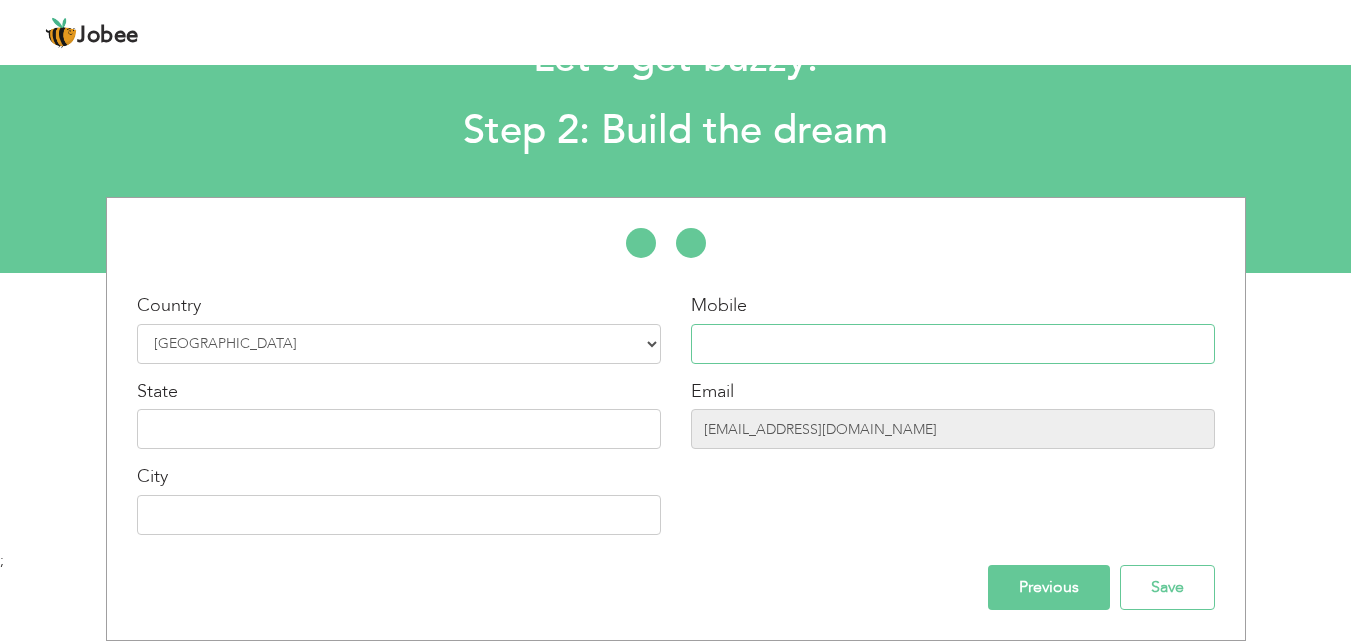 type on "03352701854" 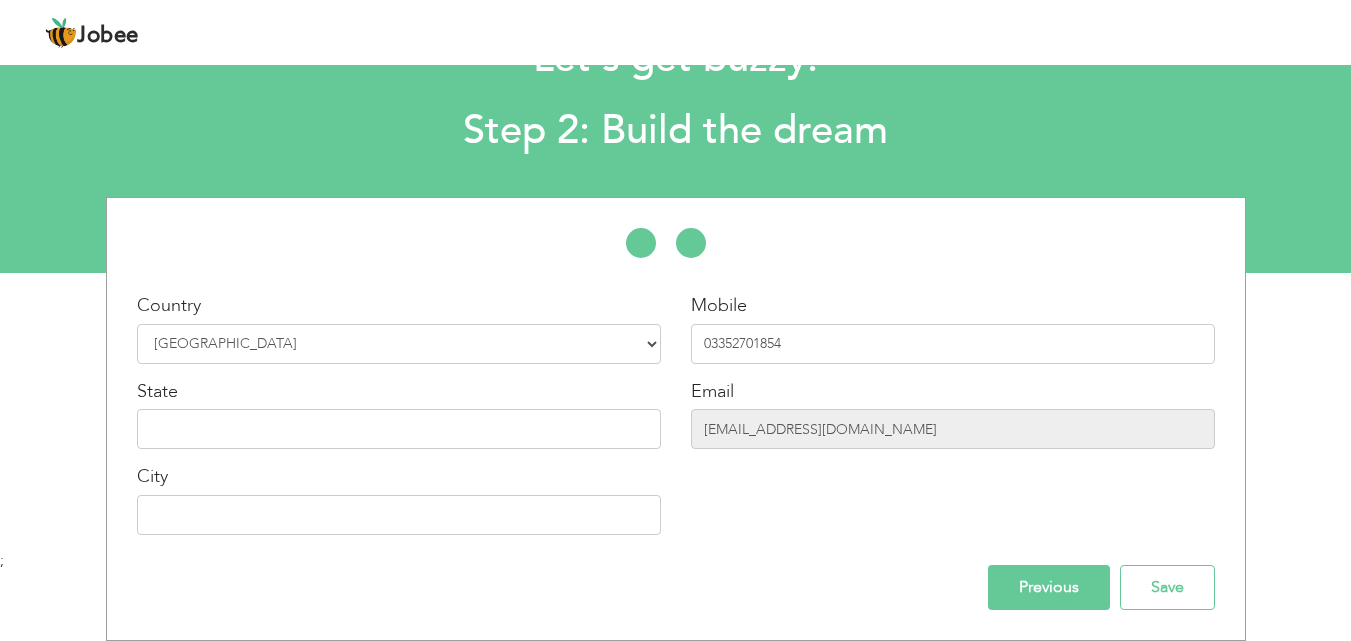 type on "[GEOGRAPHIC_DATA]" 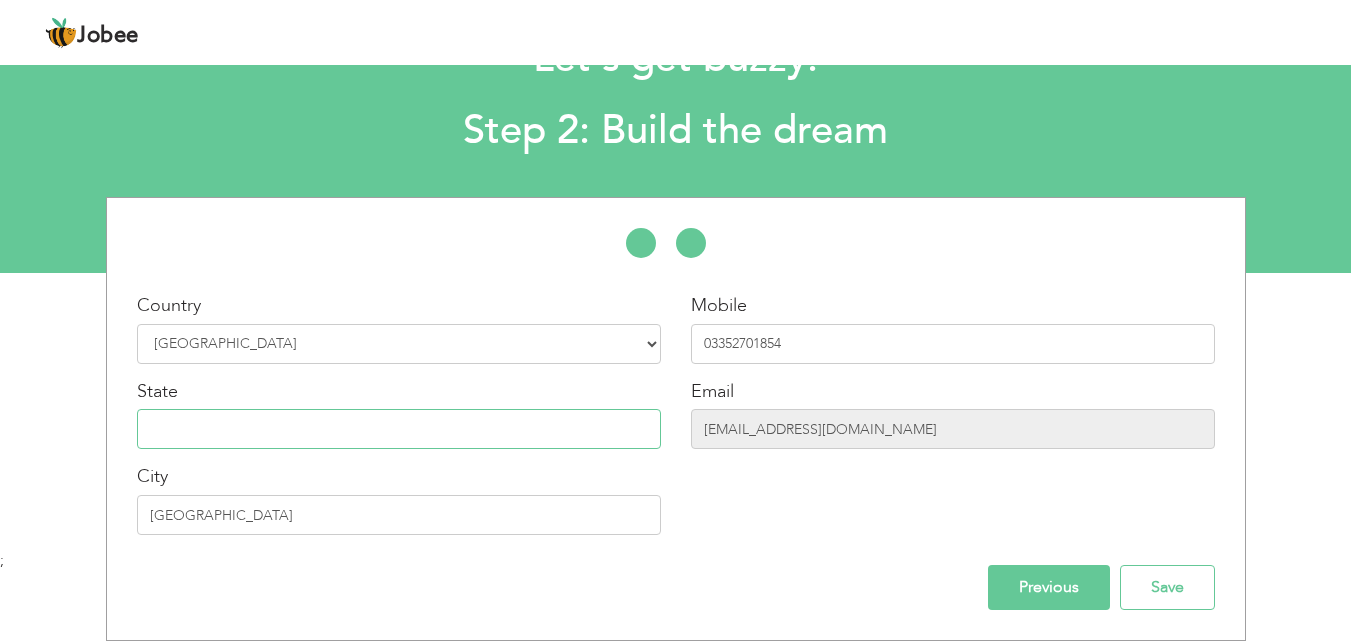 click at bounding box center [399, 429] 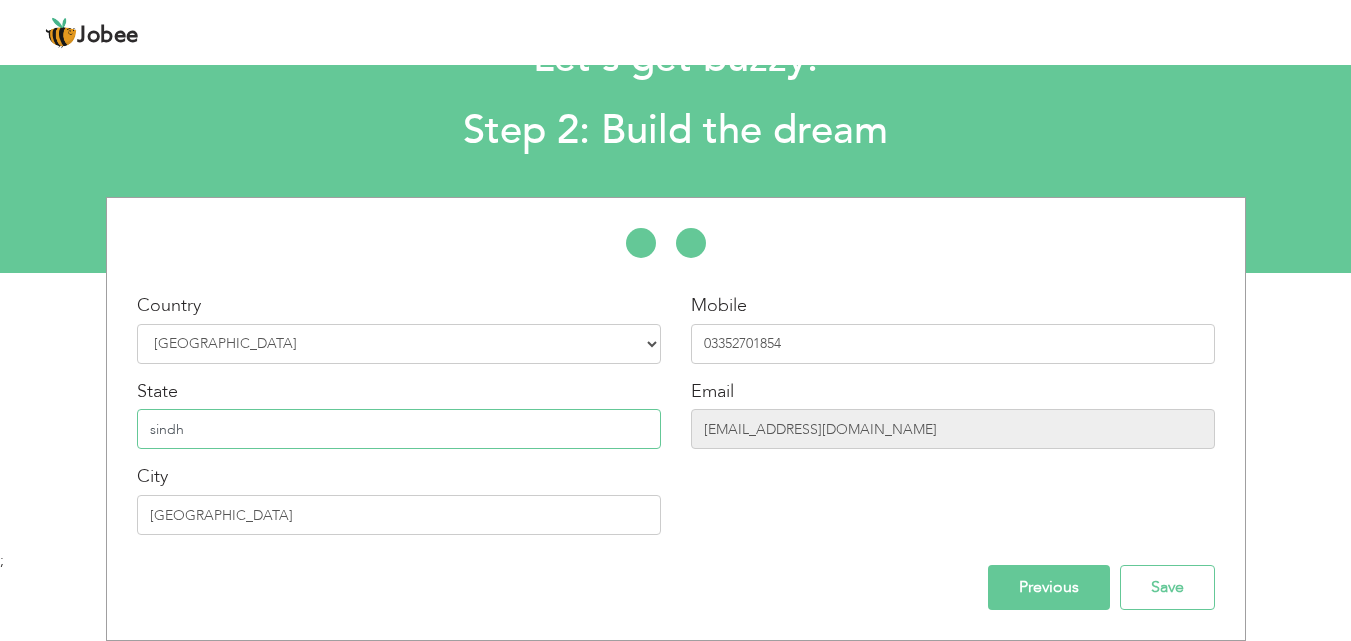 click on "sindh" at bounding box center [399, 429] 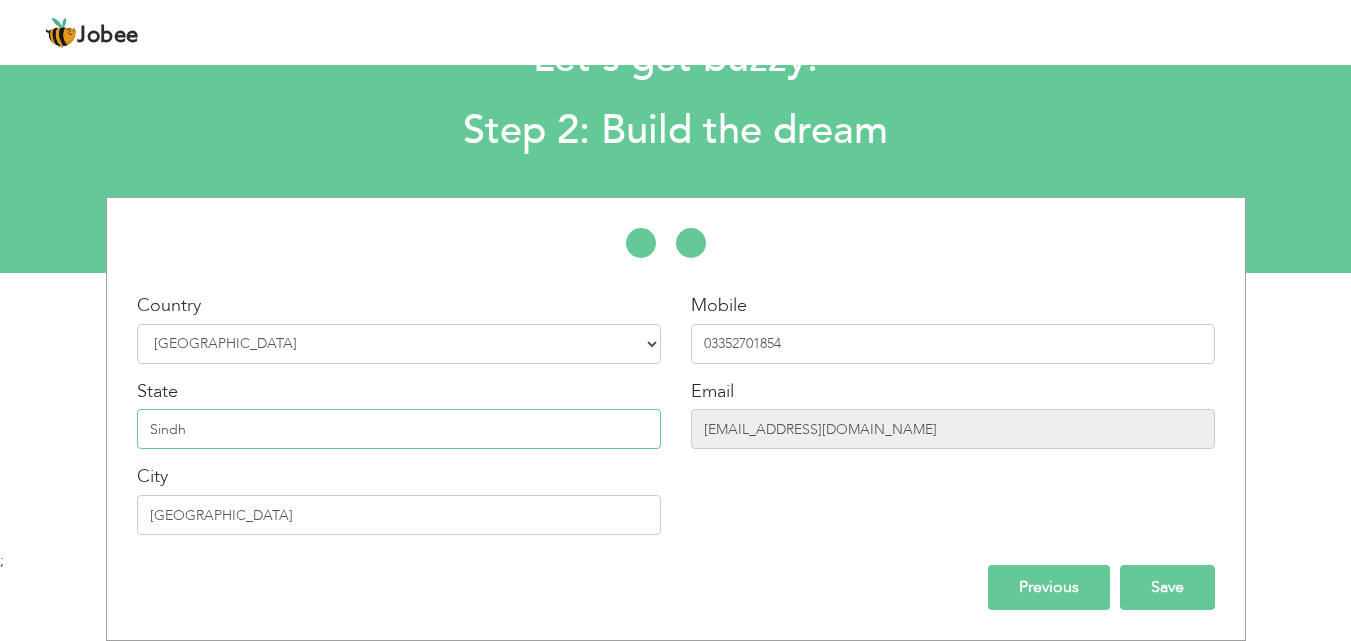 type on "Sindh" 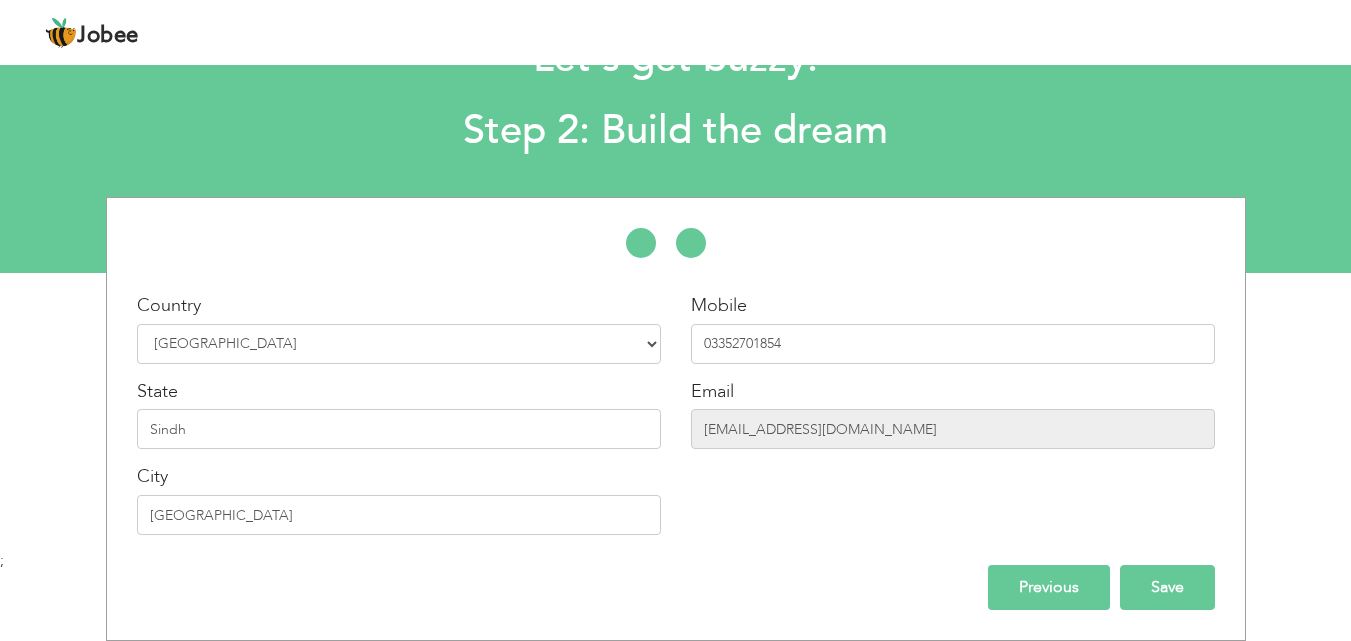 click on "Save" at bounding box center (1167, 587) 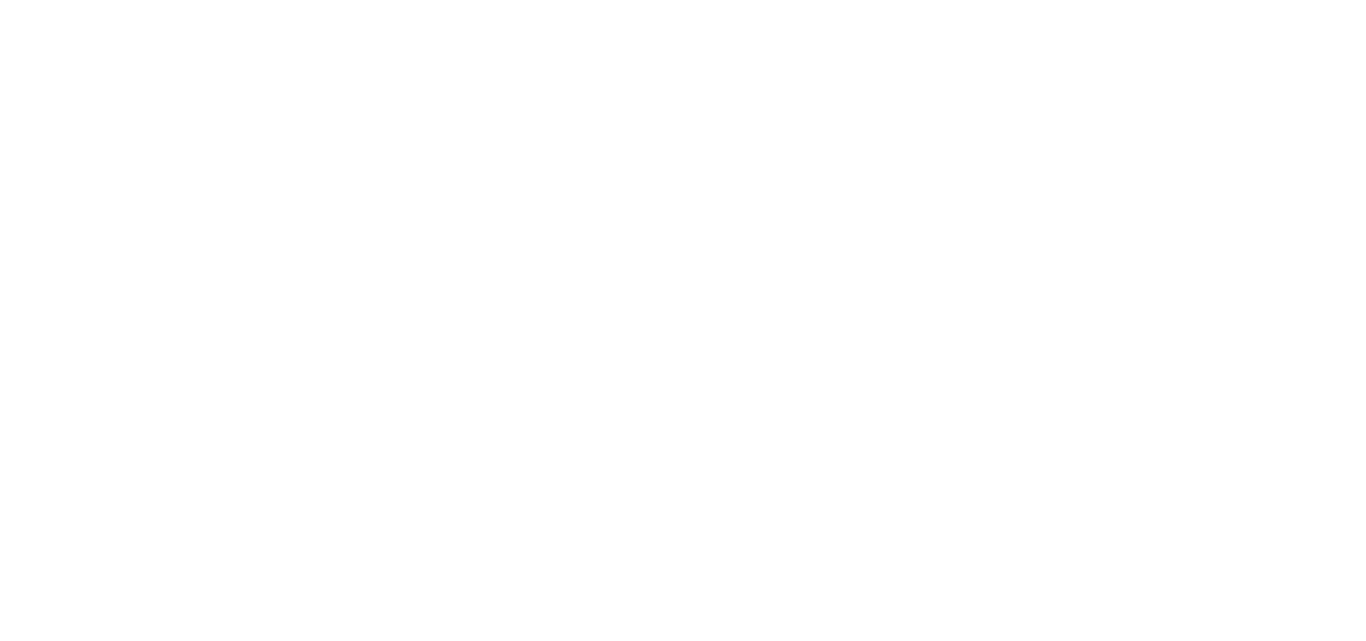 scroll, scrollTop: 0, scrollLeft: 0, axis: both 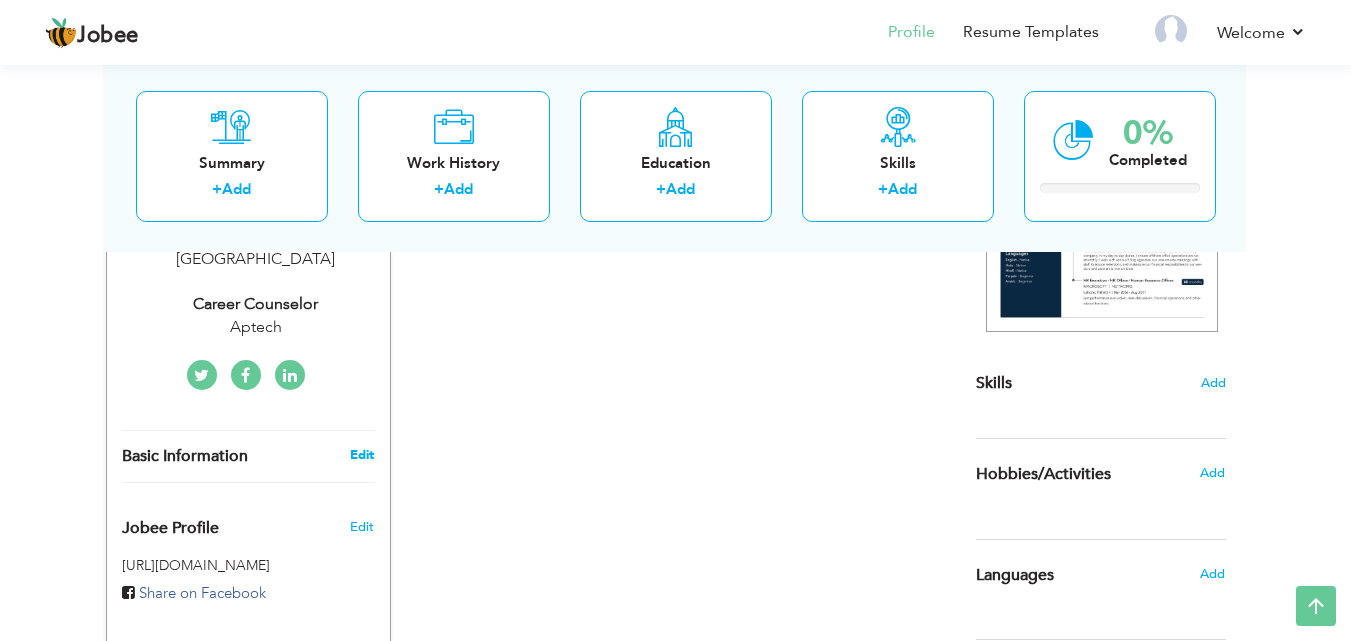 click on "Edit" at bounding box center [362, 455] 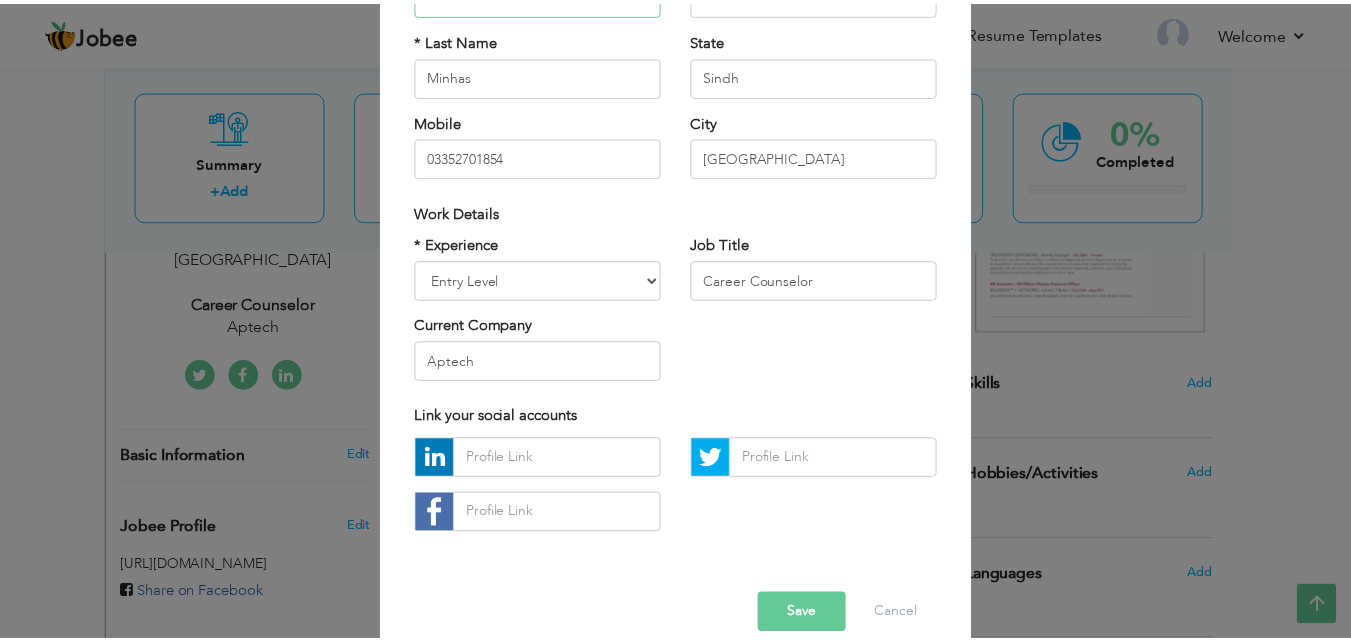 scroll, scrollTop: 261, scrollLeft: 0, axis: vertical 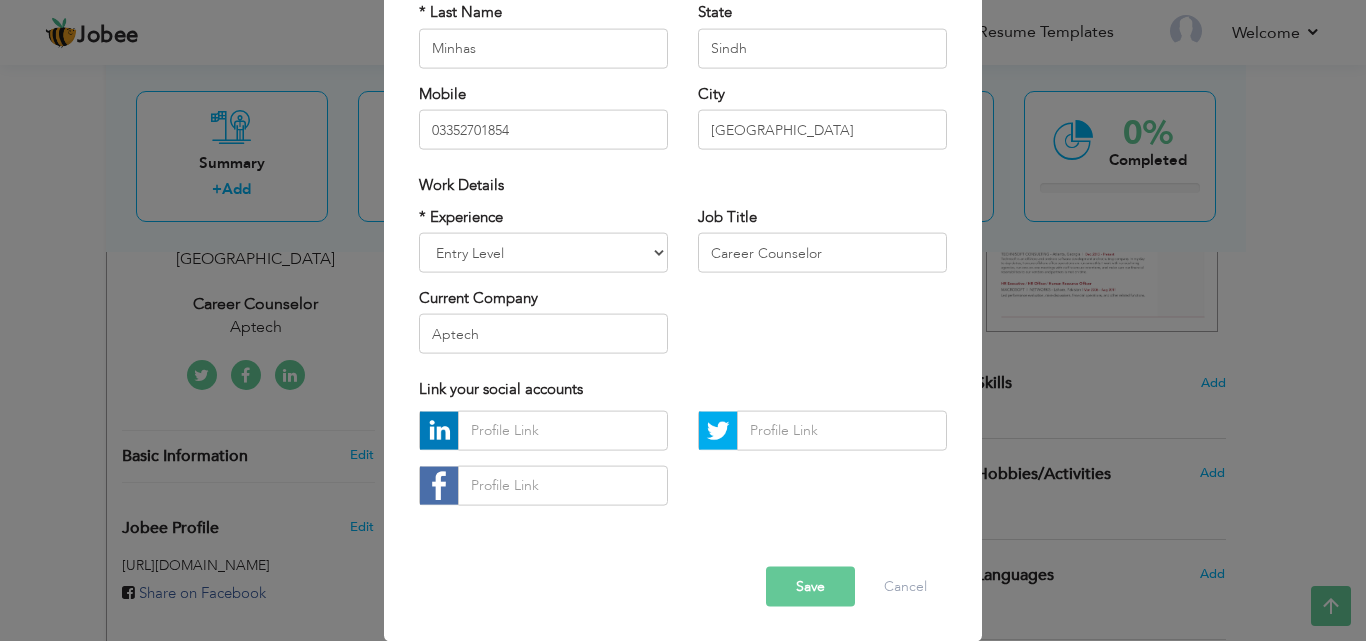 click on "×
Profile
Contact Information
* First Name
Noor
* Last Name
Minhas" at bounding box center (683, 320) 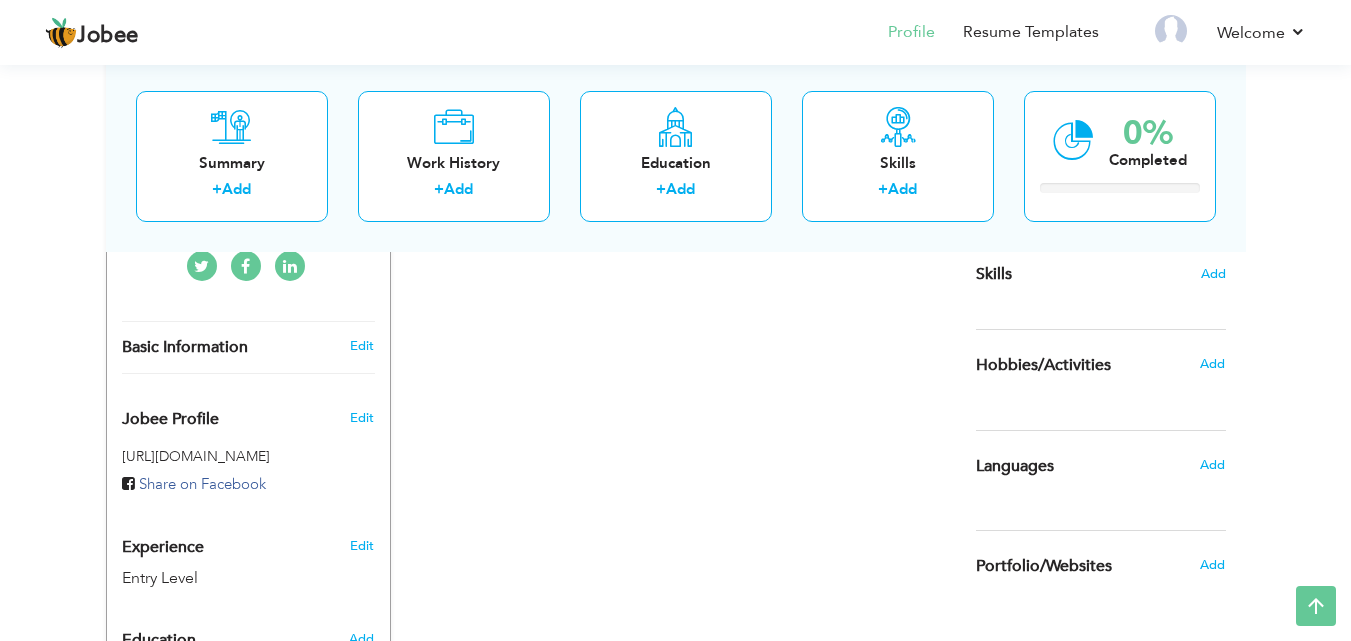 scroll, scrollTop: 498, scrollLeft: 0, axis: vertical 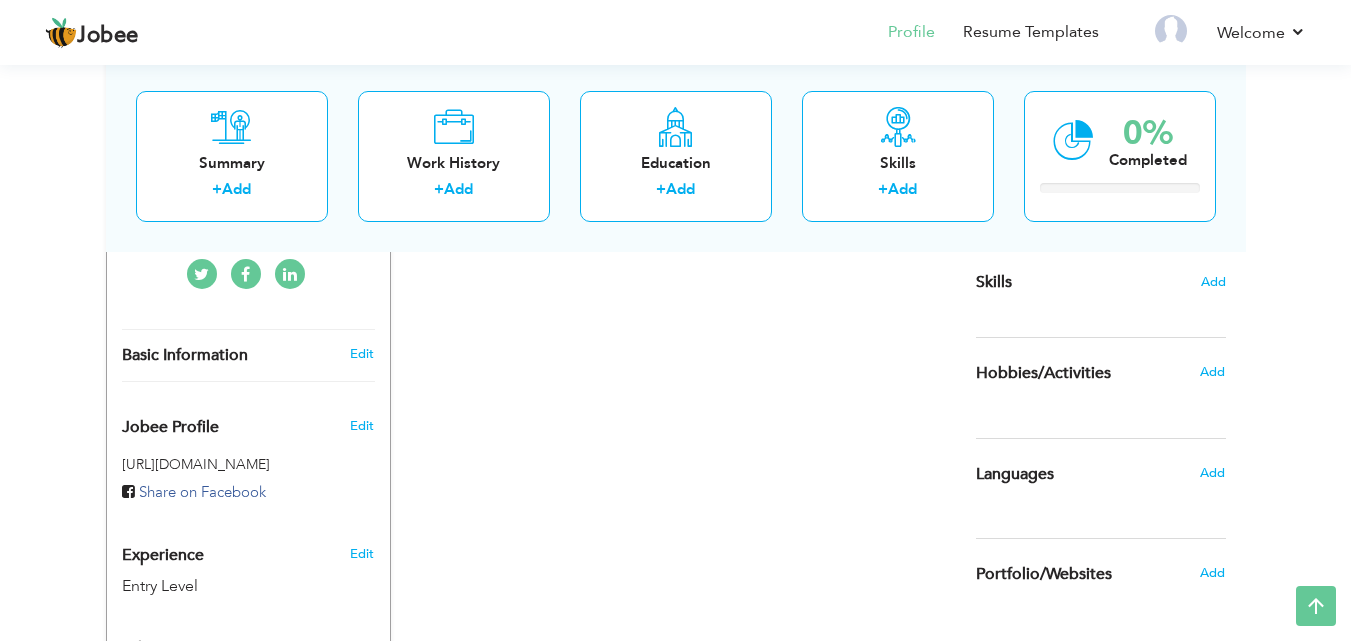 click on "Edit" at bounding box center [362, 426] 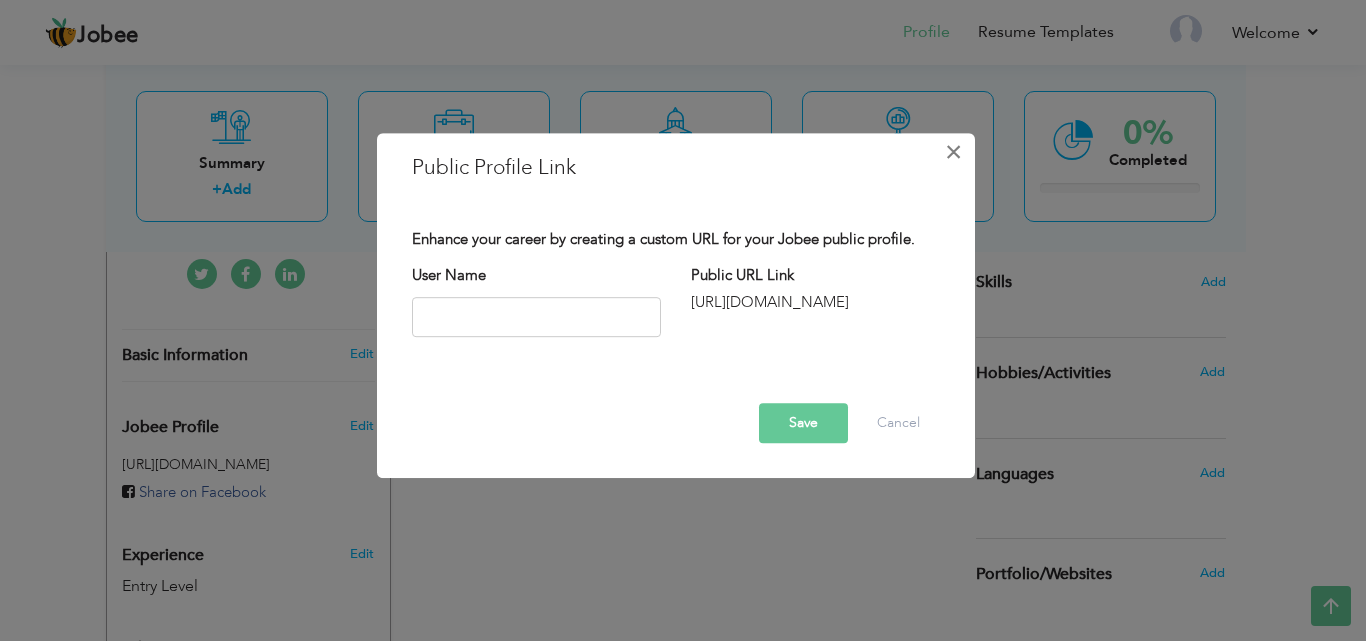 click on "×" at bounding box center (953, 152) 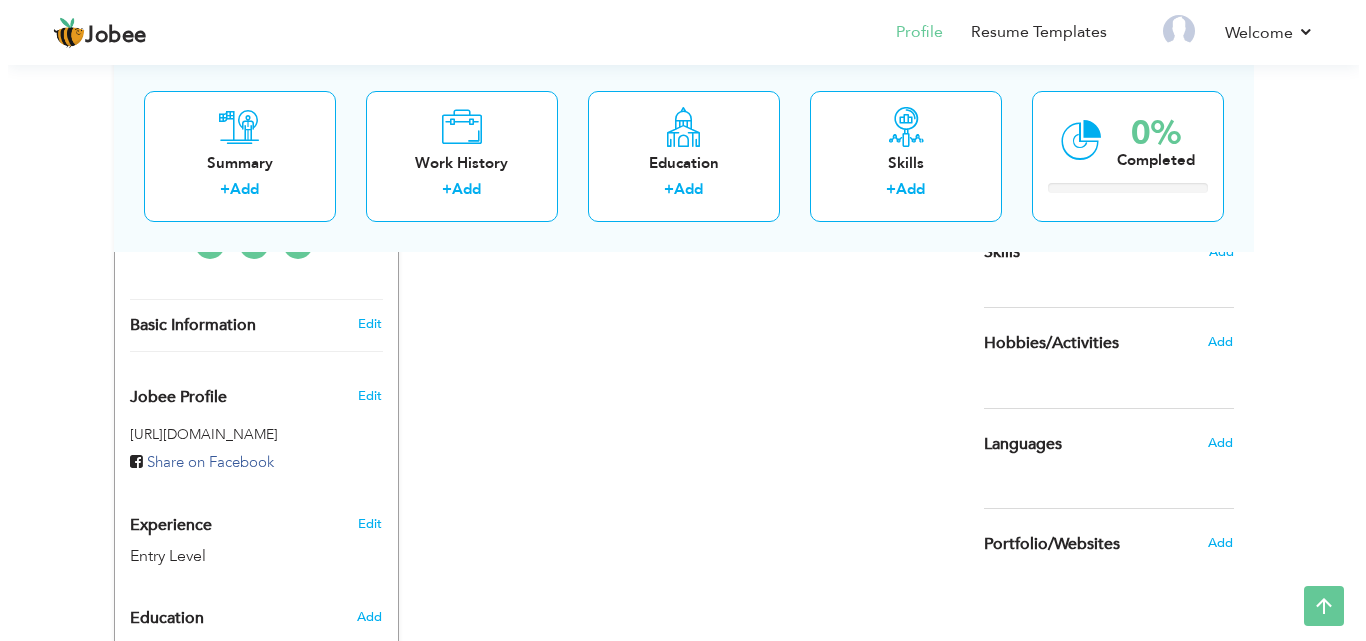scroll, scrollTop: 529, scrollLeft: 0, axis: vertical 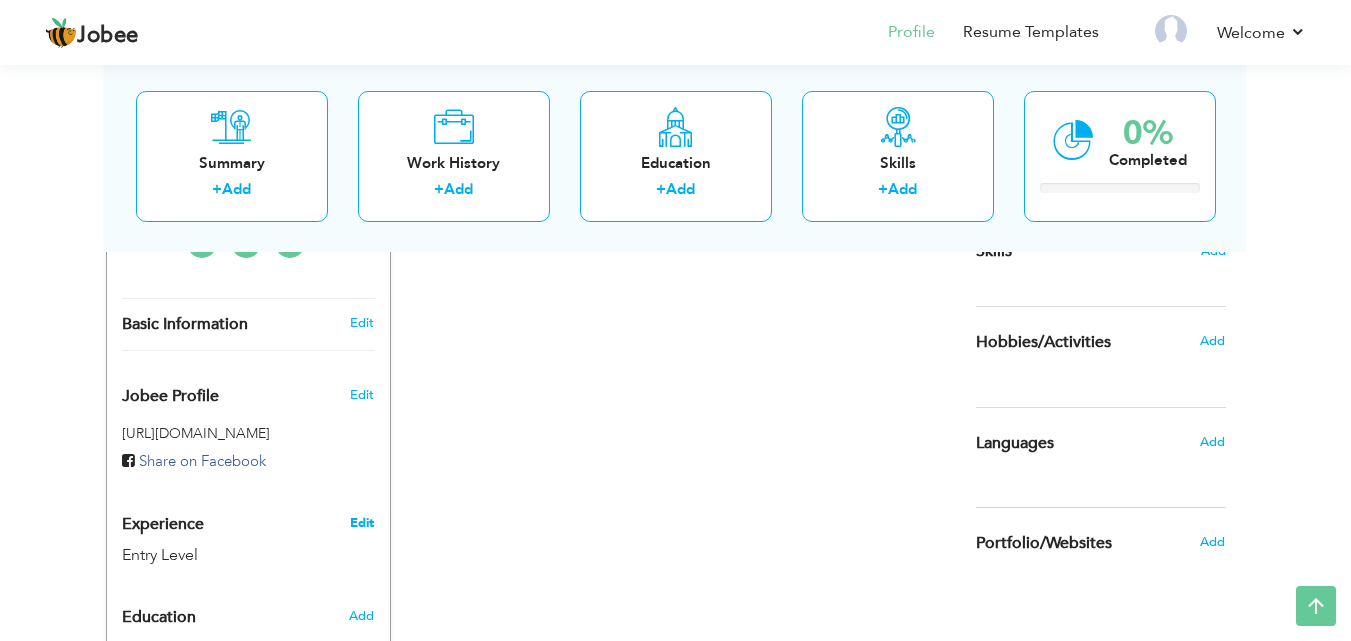 click on "Edit" at bounding box center [362, 523] 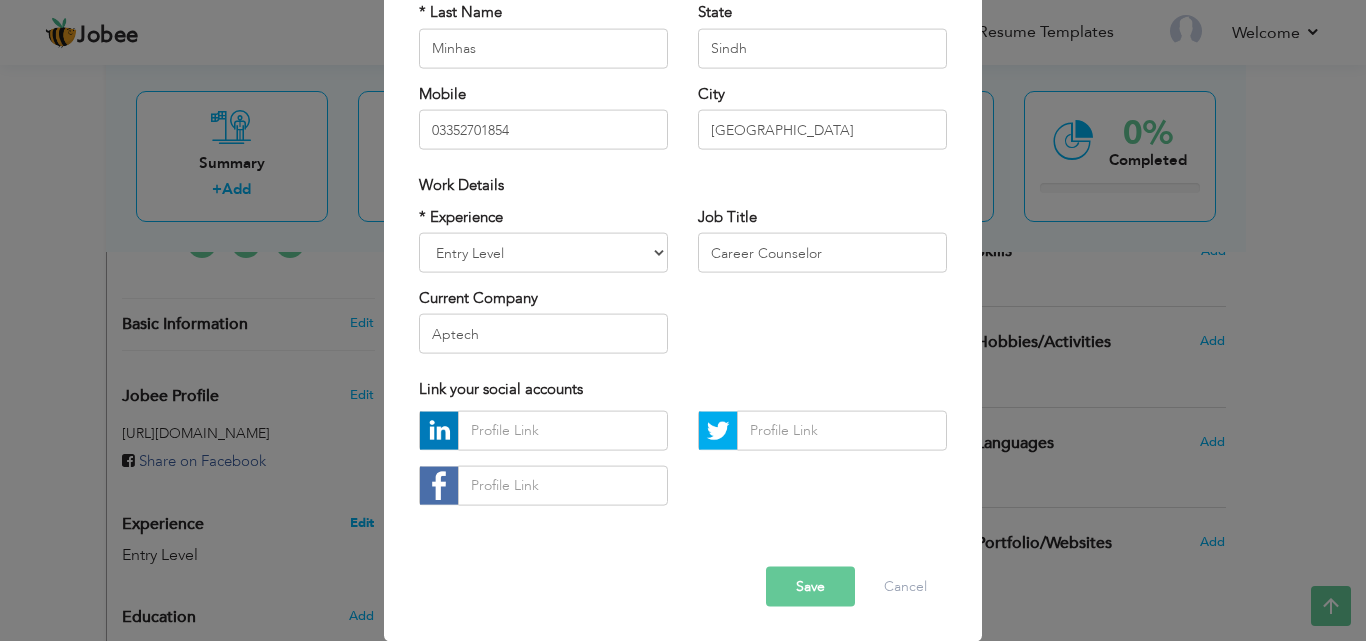 scroll, scrollTop: 0, scrollLeft: 0, axis: both 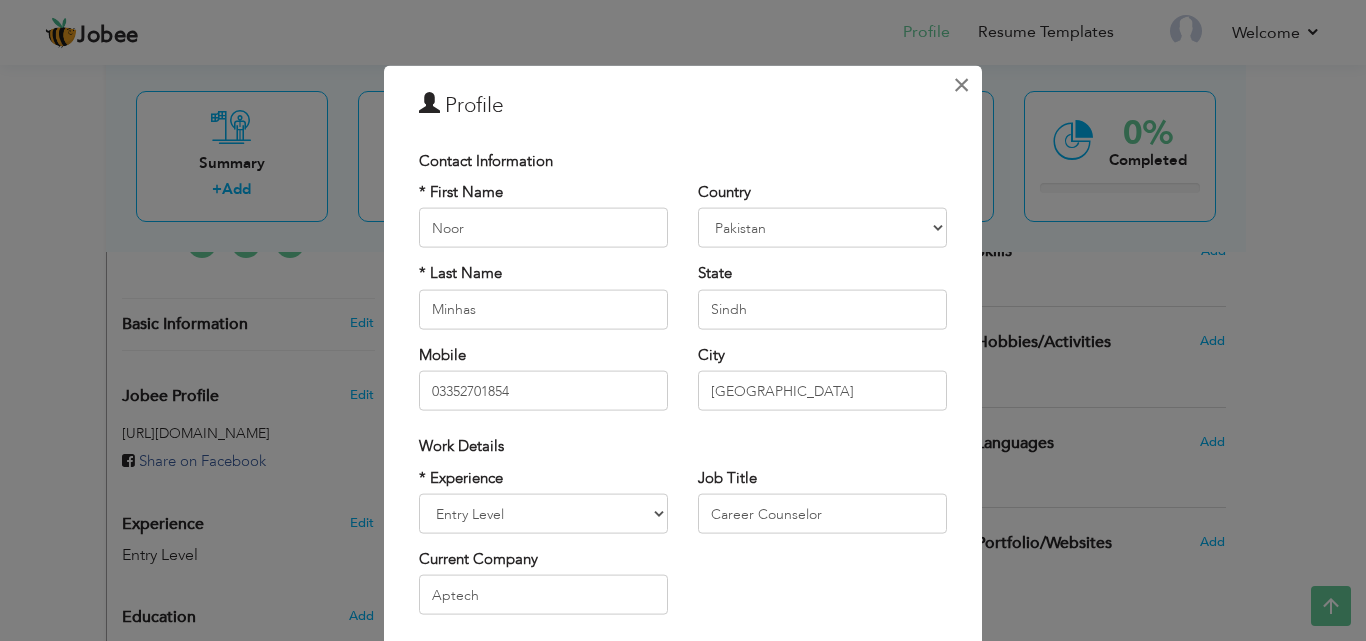 click on "×" at bounding box center [961, 84] 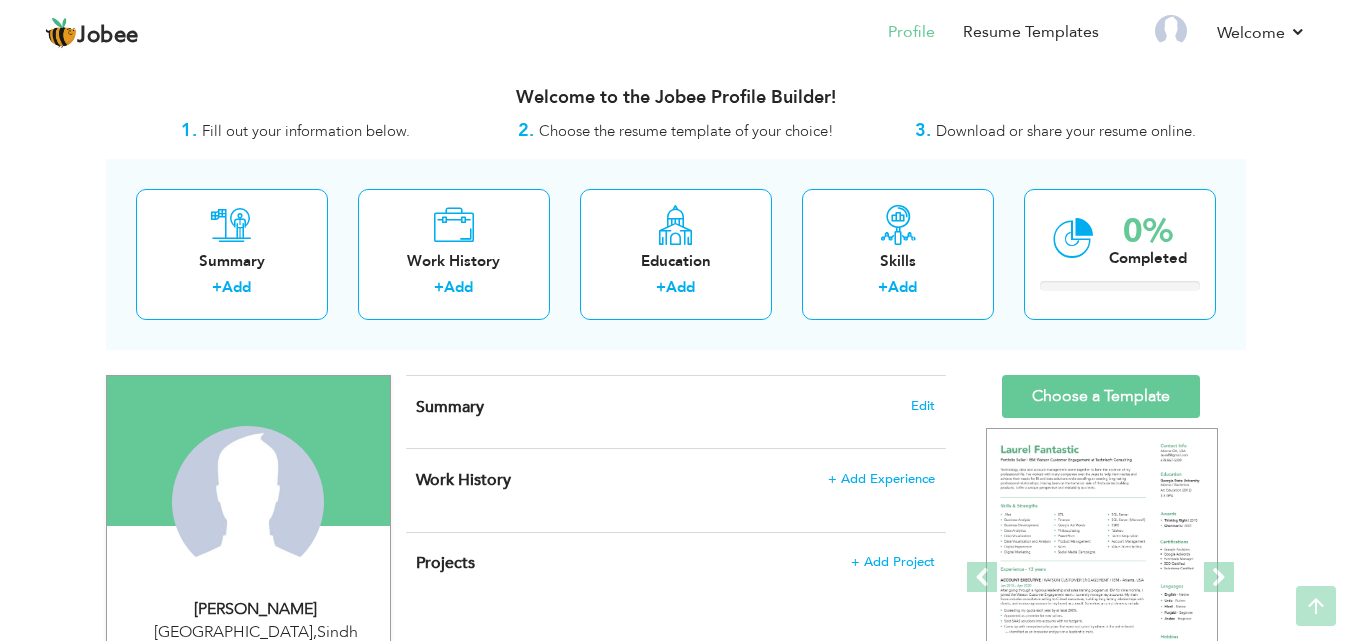 scroll, scrollTop: 0, scrollLeft: 0, axis: both 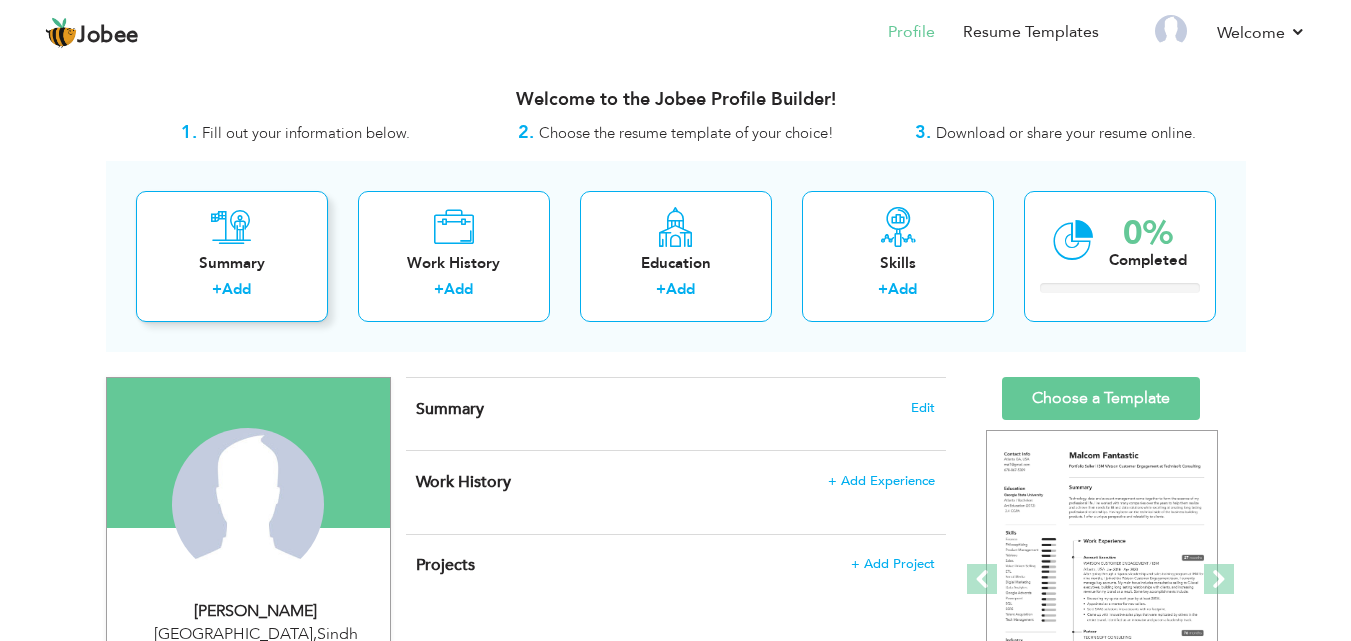 click on "Summary" at bounding box center (232, 263) 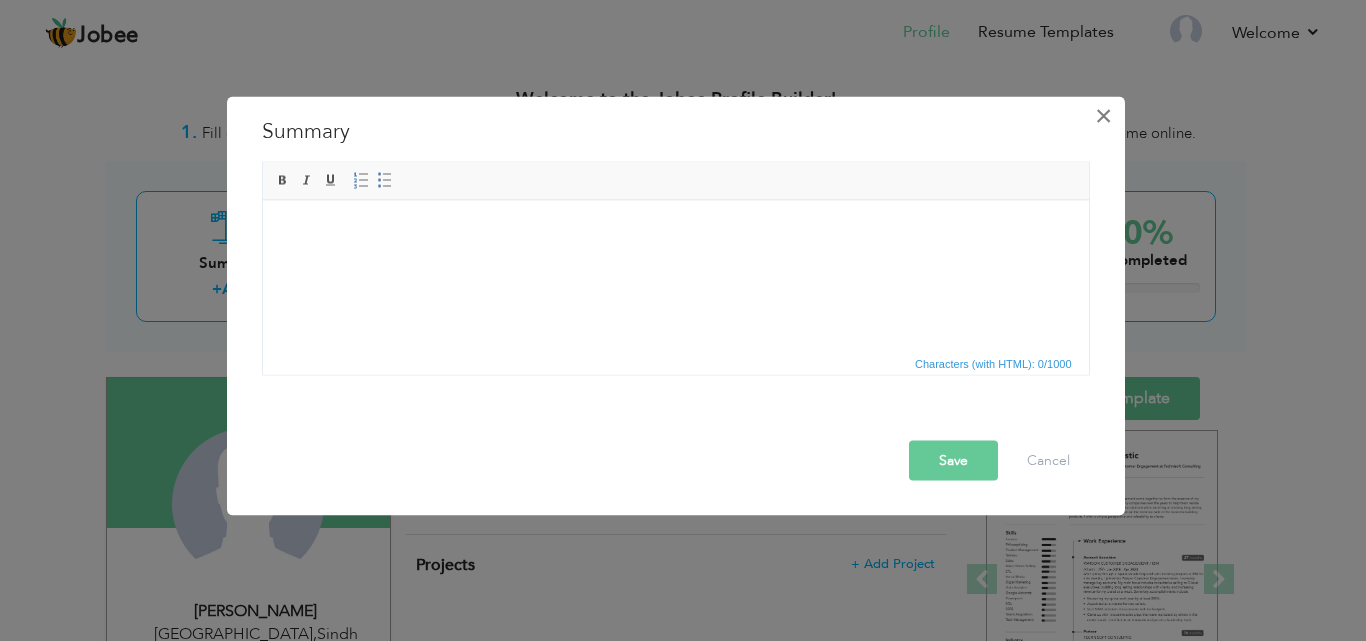 click on "×" at bounding box center [1103, 115] 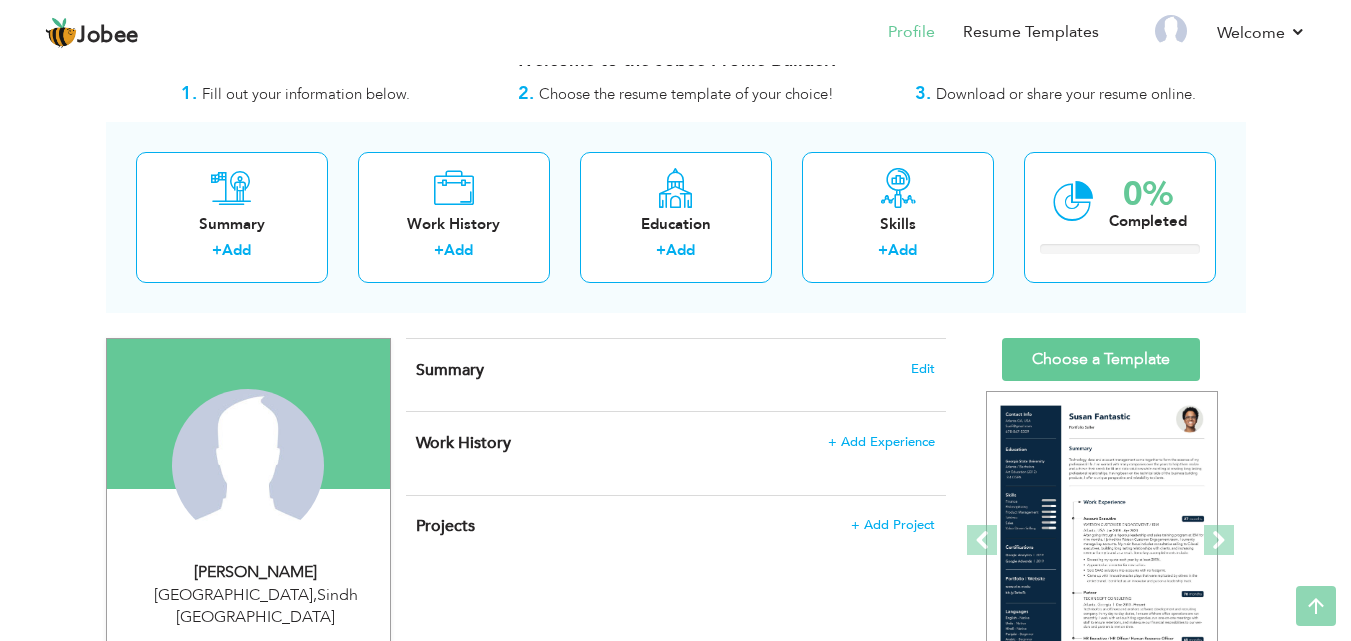 scroll, scrollTop: 31, scrollLeft: 0, axis: vertical 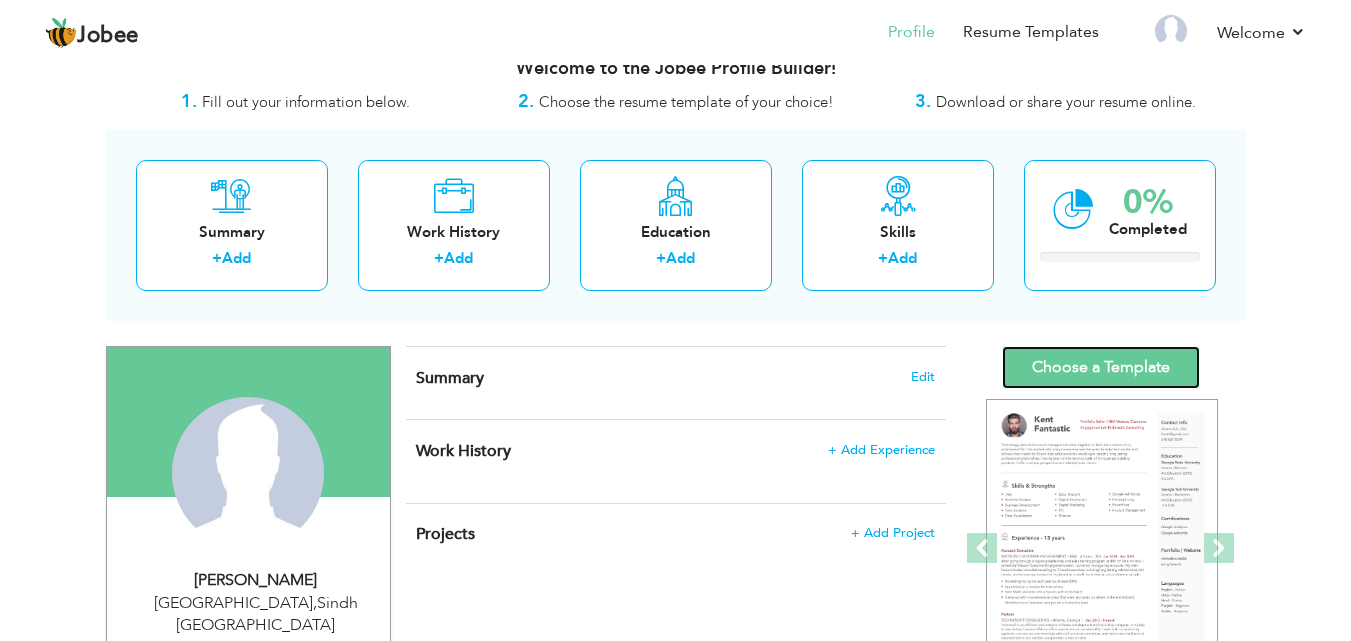 click on "Choose a Template" at bounding box center (1101, 367) 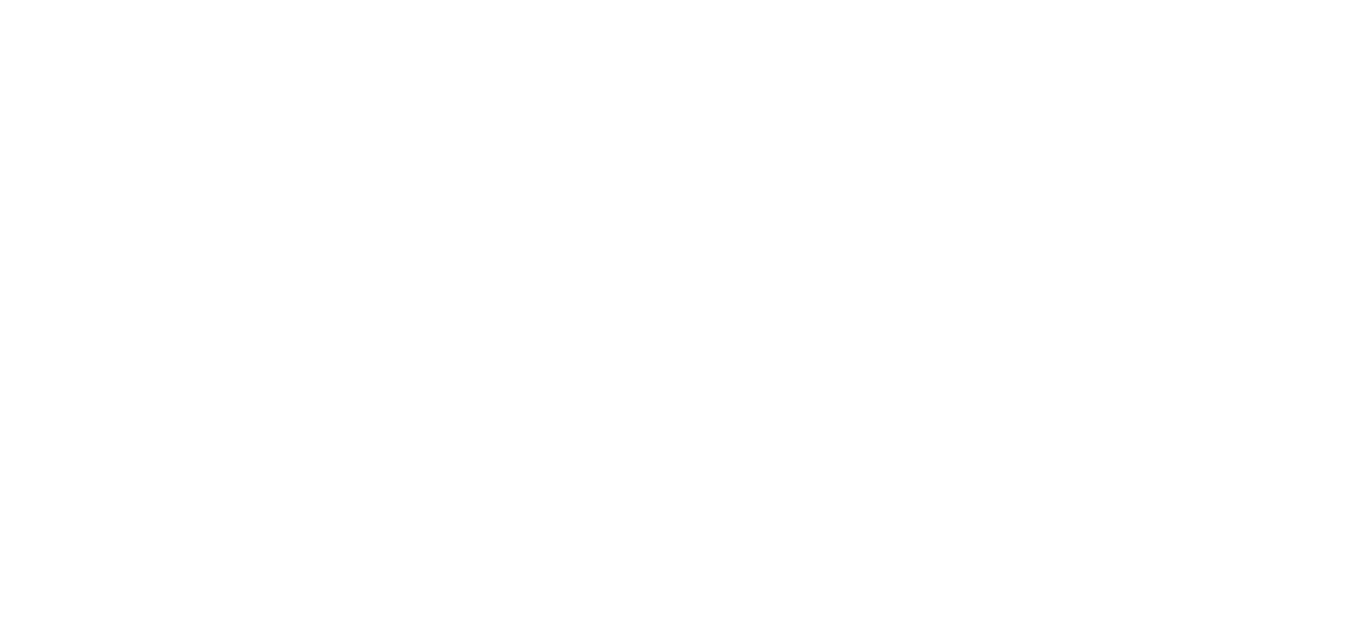 scroll, scrollTop: 0, scrollLeft: 0, axis: both 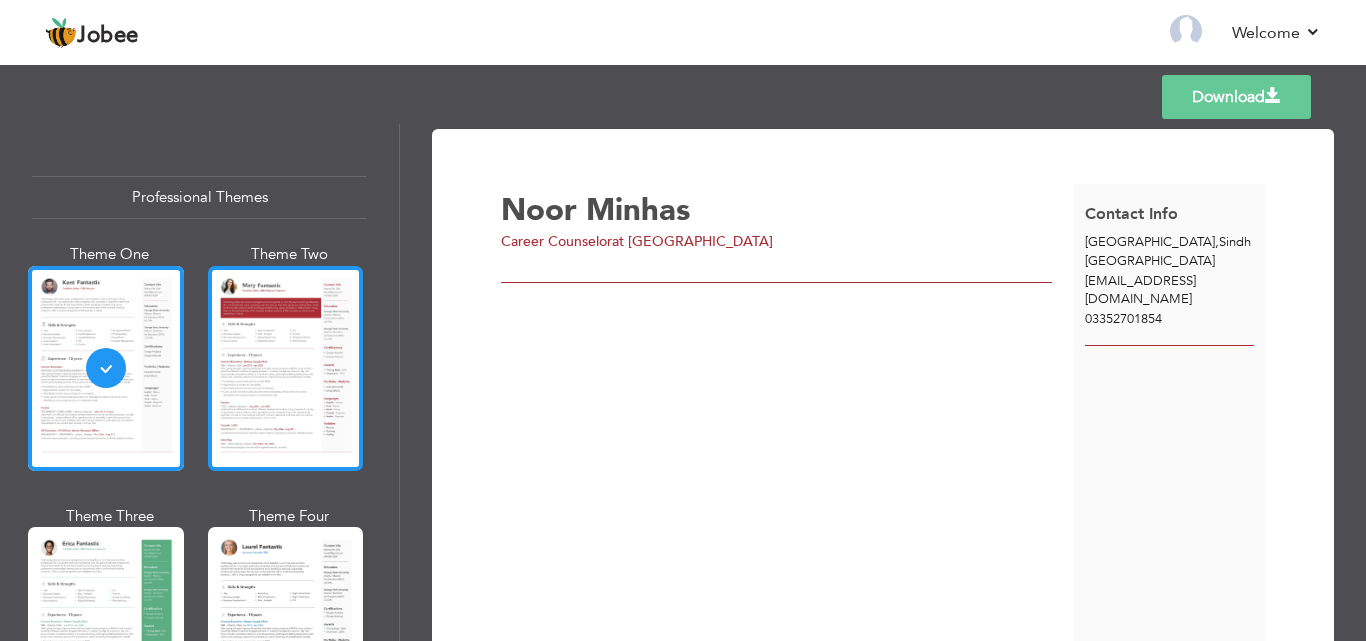 click at bounding box center (286, 368) 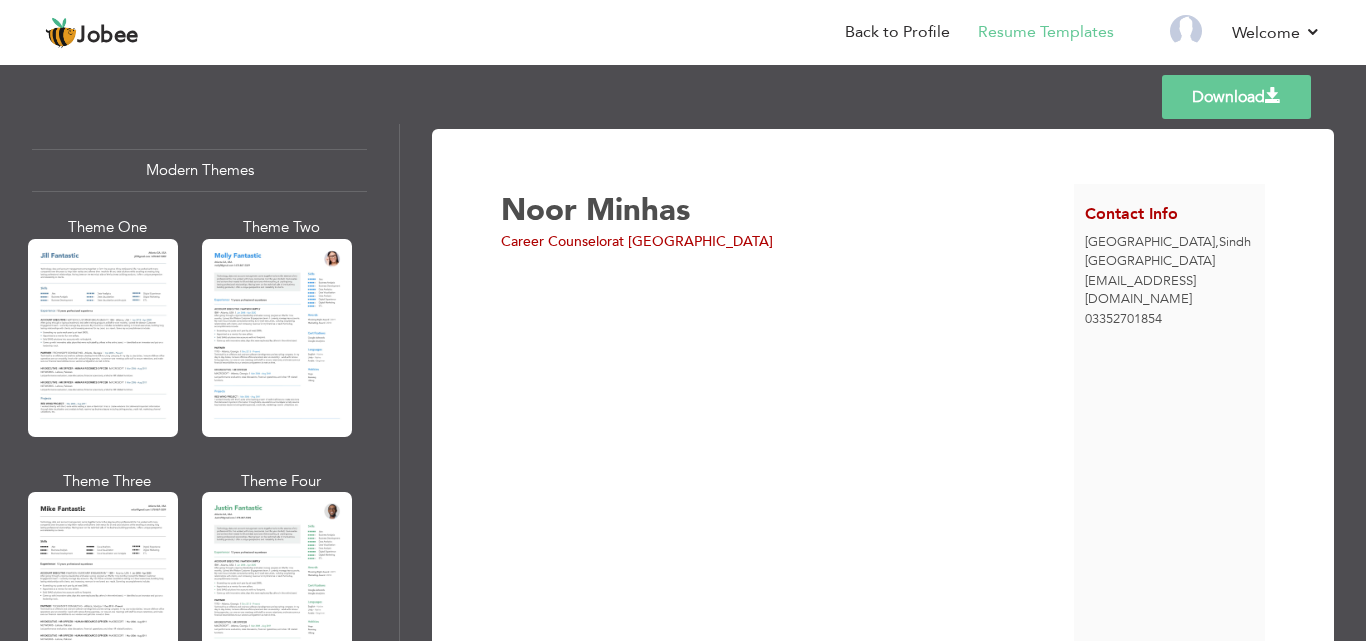 scroll, scrollTop: 988, scrollLeft: 0, axis: vertical 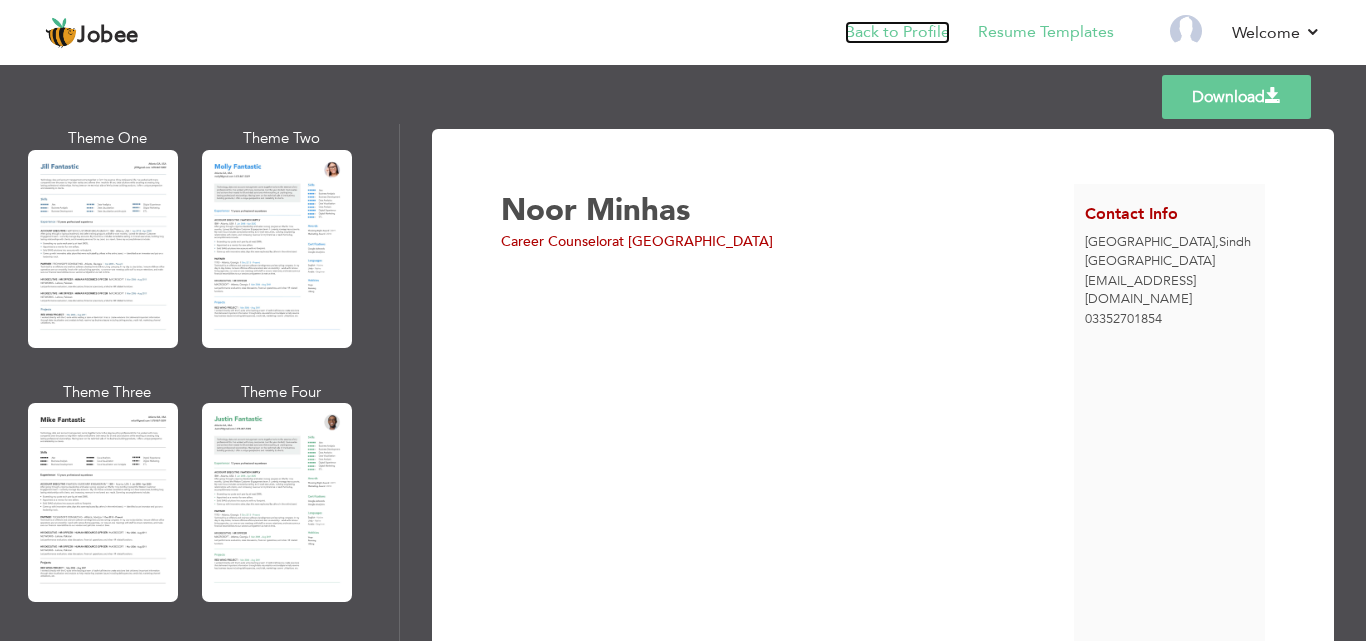 click on "Back to Profile" at bounding box center [897, 32] 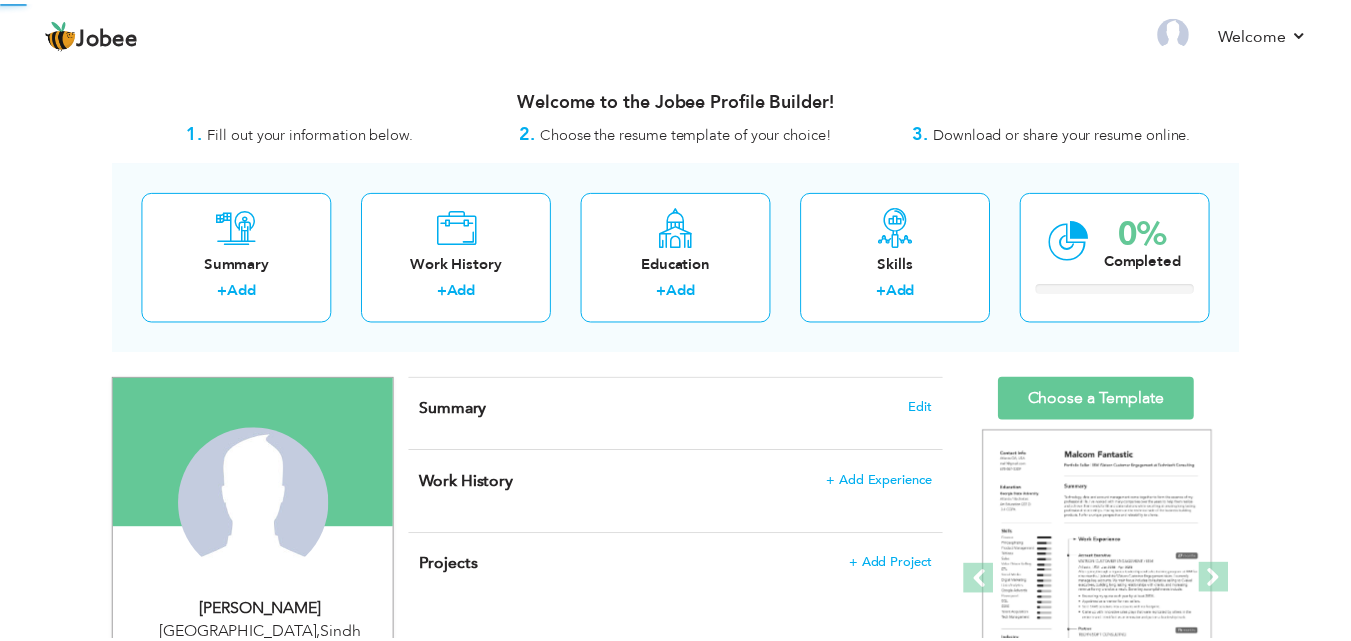 scroll, scrollTop: 0, scrollLeft: 0, axis: both 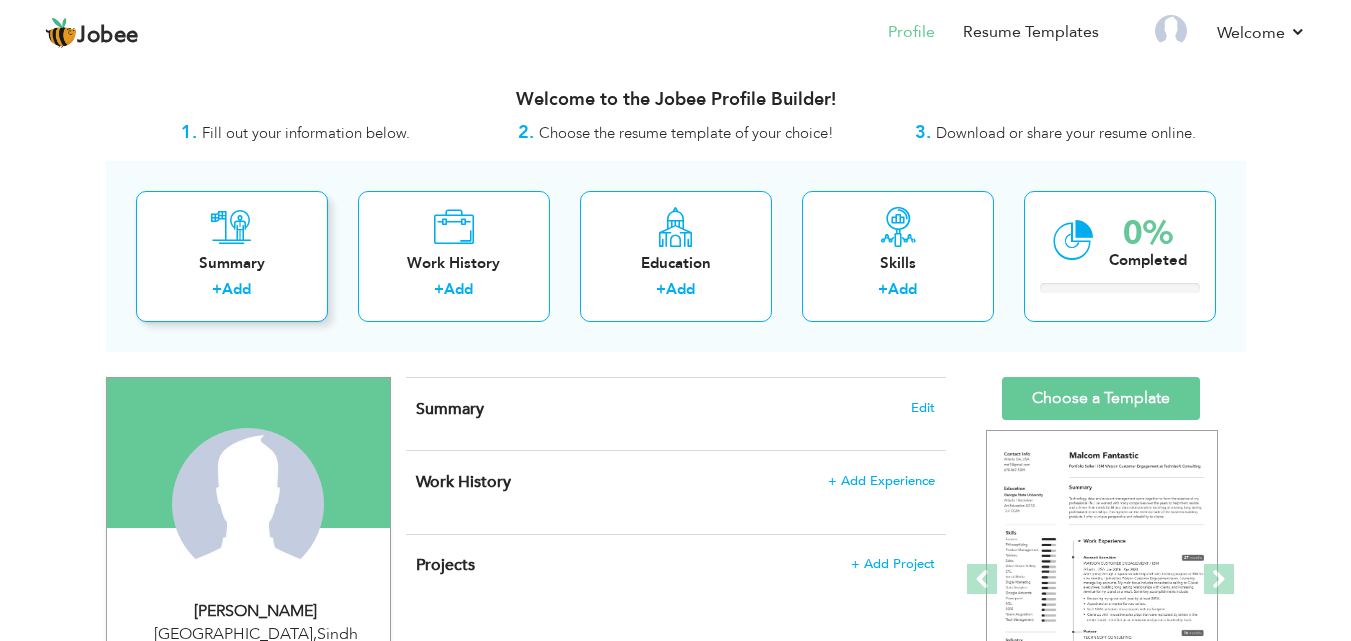 click on "Summary
+  Add" at bounding box center [232, 256] 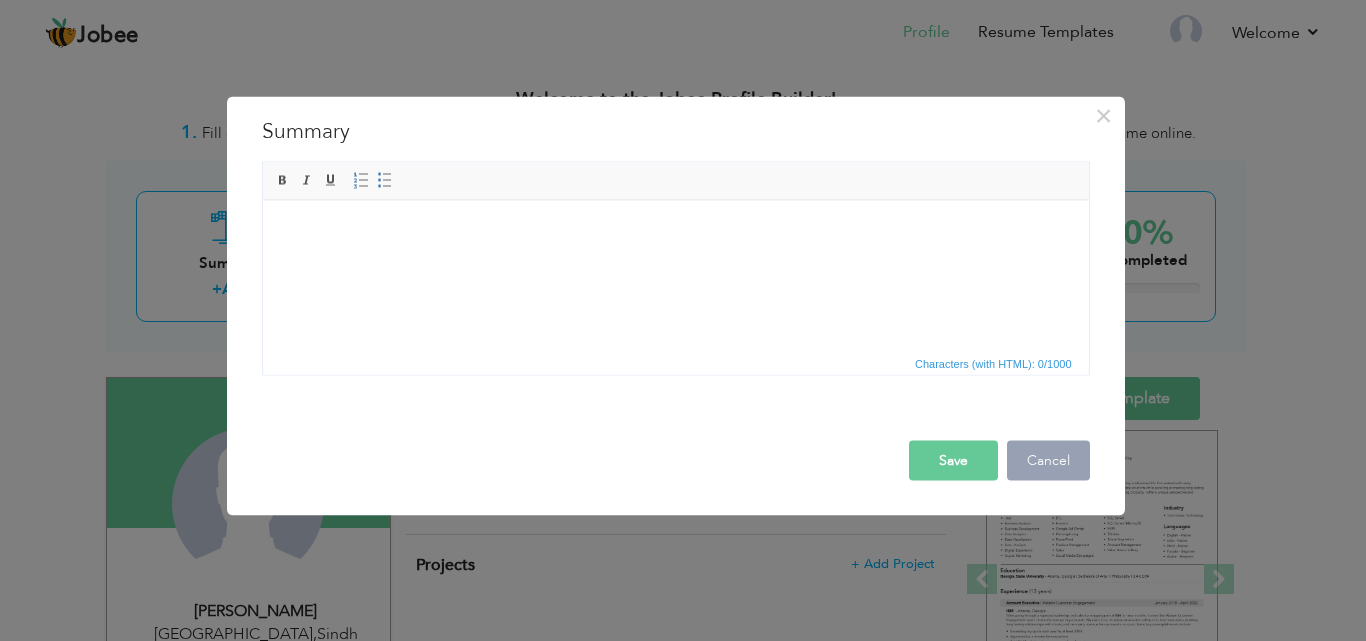 click on "Cancel" at bounding box center (1048, 460) 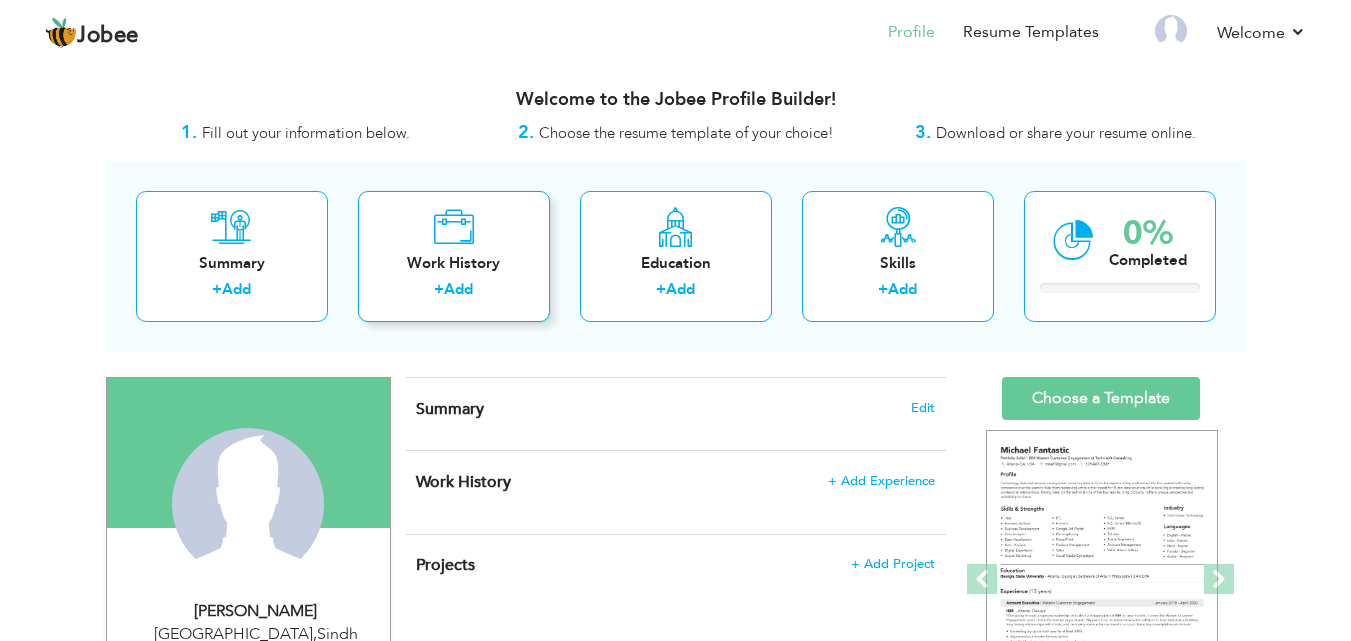 click on "+  Add" at bounding box center [454, 292] 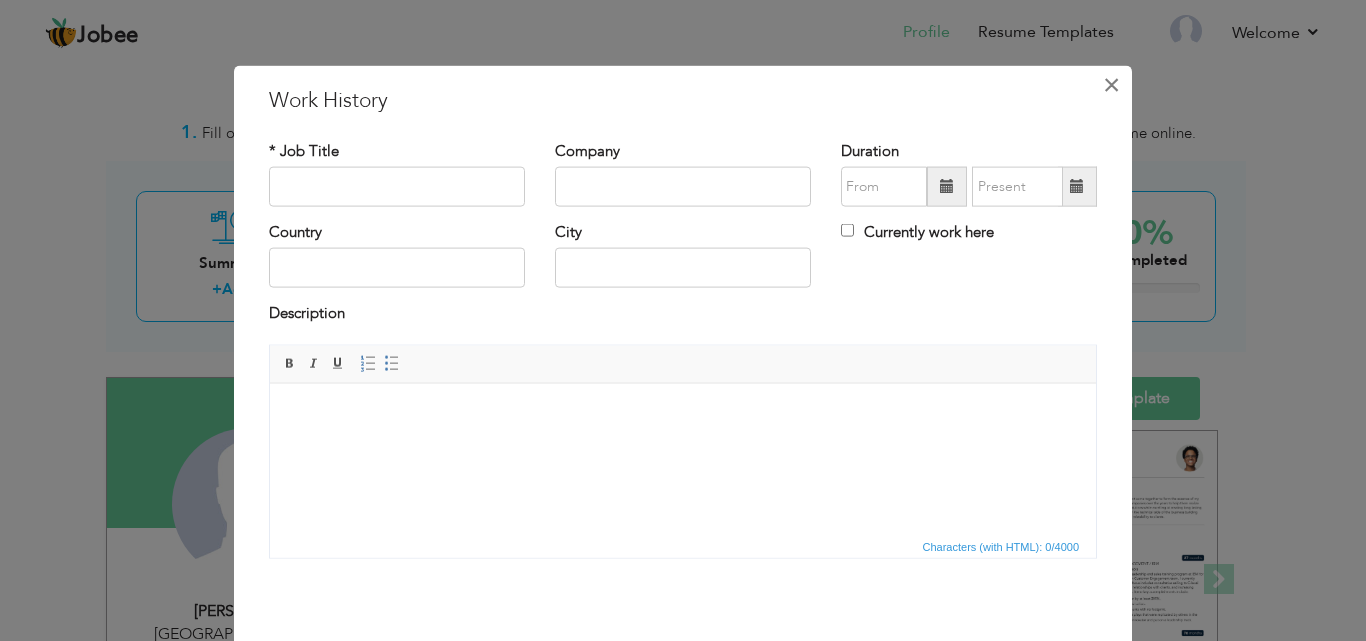 click on "×" at bounding box center [1111, 84] 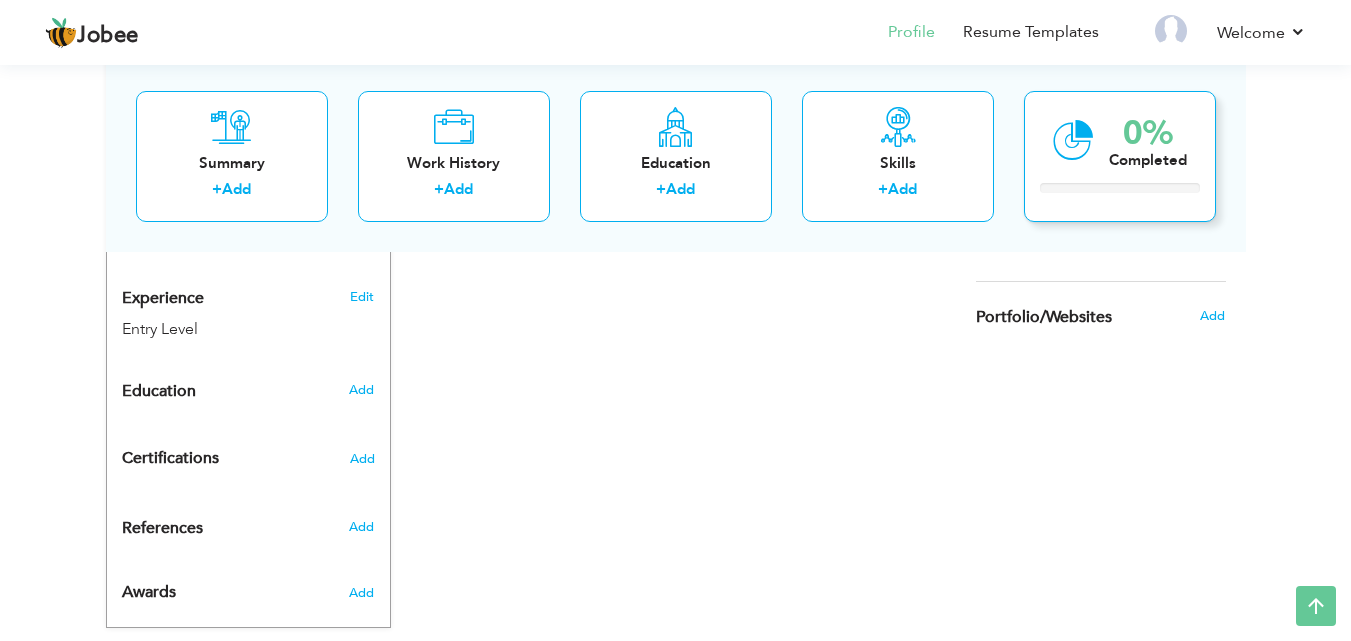 scroll, scrollTop: 772, scrollLeft: 0, axis: vertical 